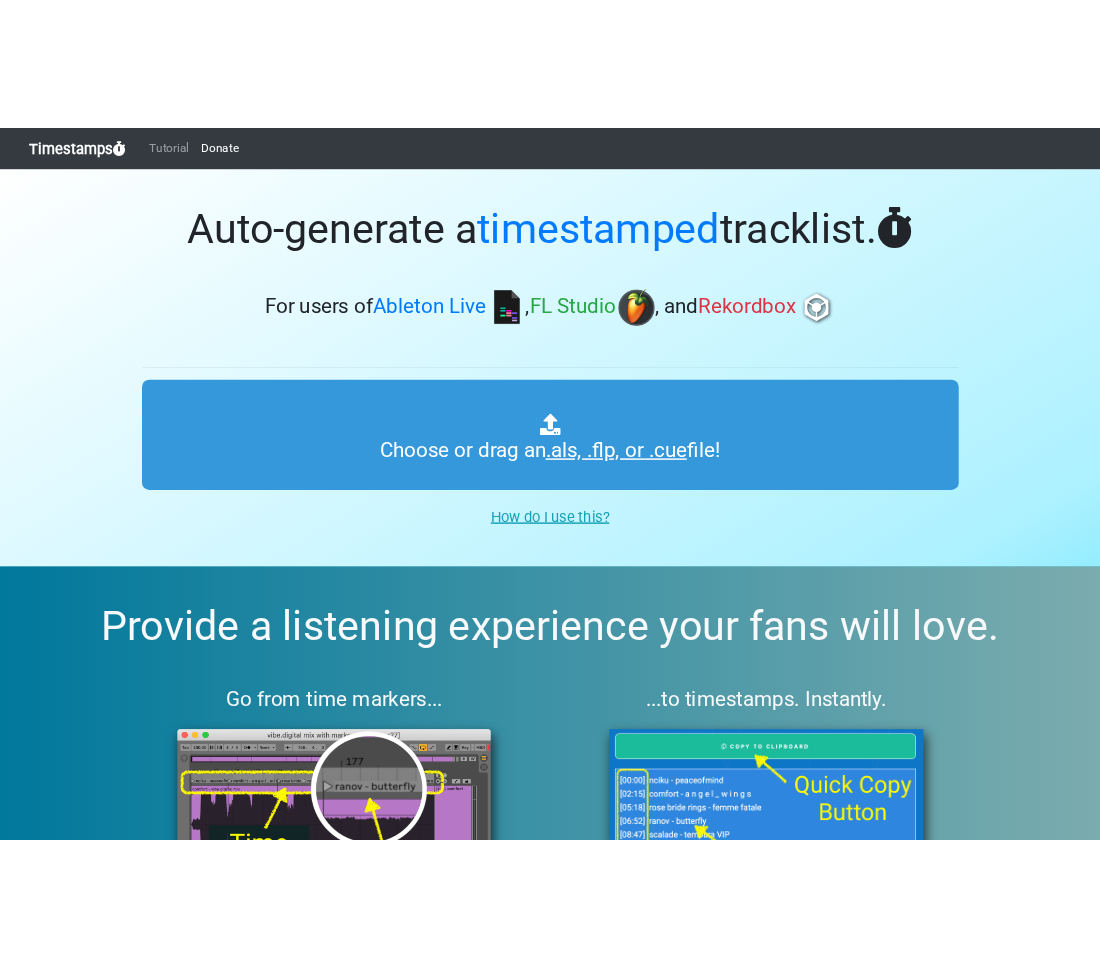 scroll, scrollTop: 0, scrollLeft: 0, axis: both 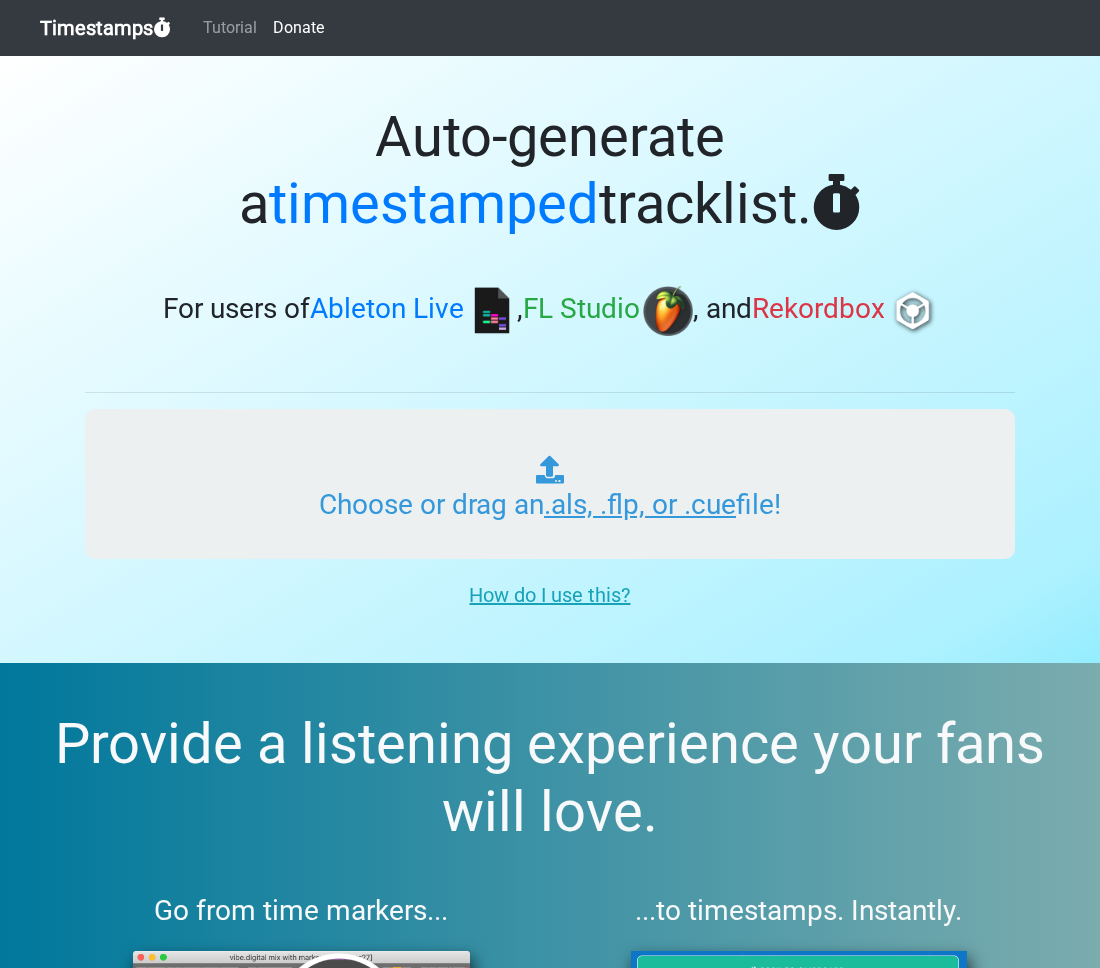 type on "C:\fakepath\ITM #166.als" 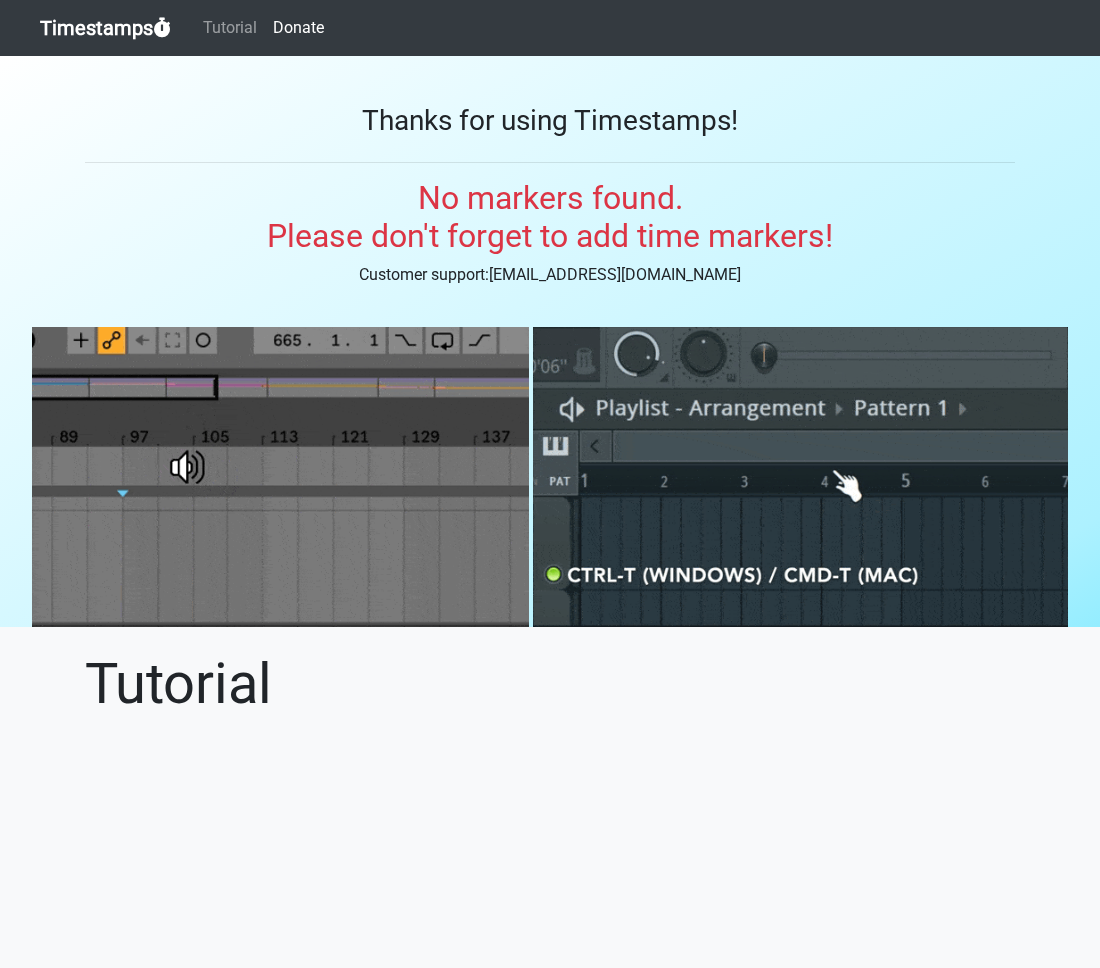 scroll, scrollTop: 0, scrollLeft: 0, axis: both 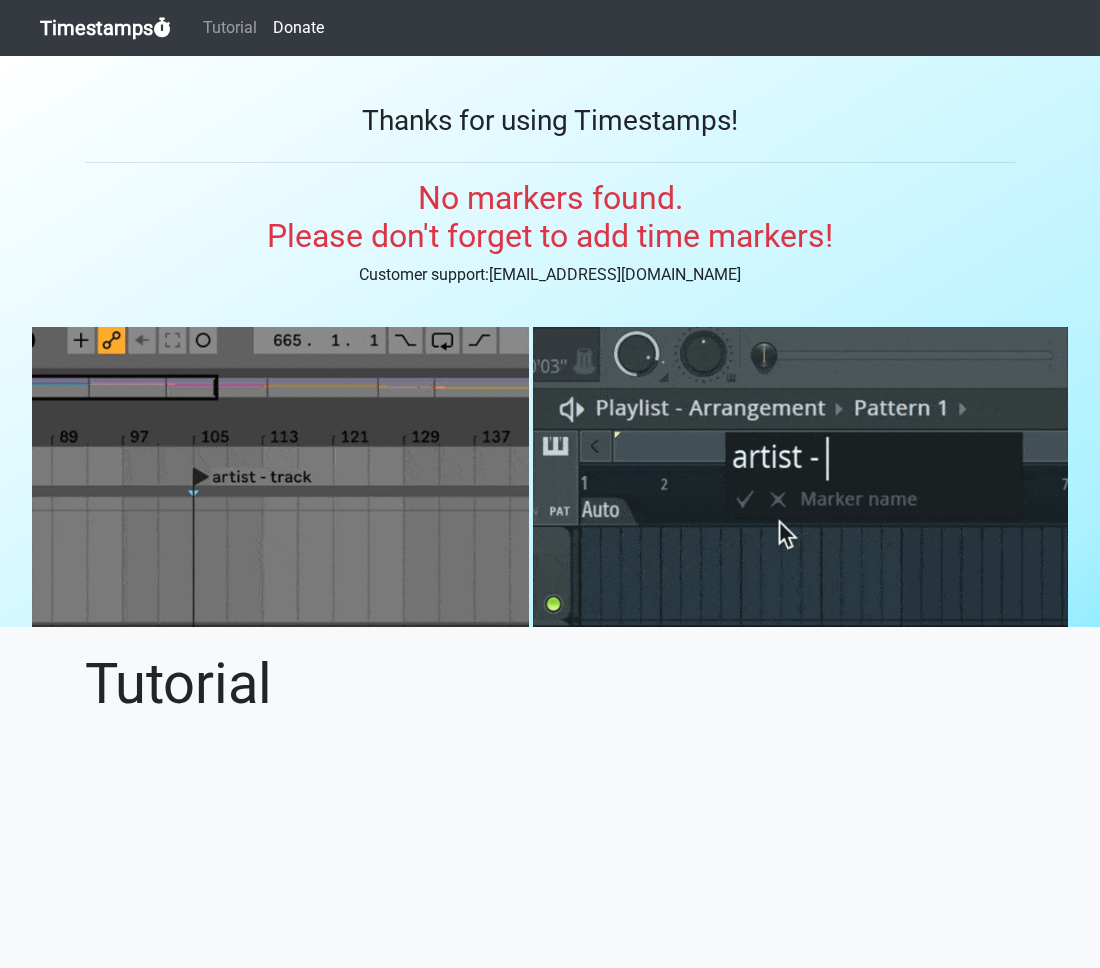 click on "Timestamps" at bounding box center (105, 28) 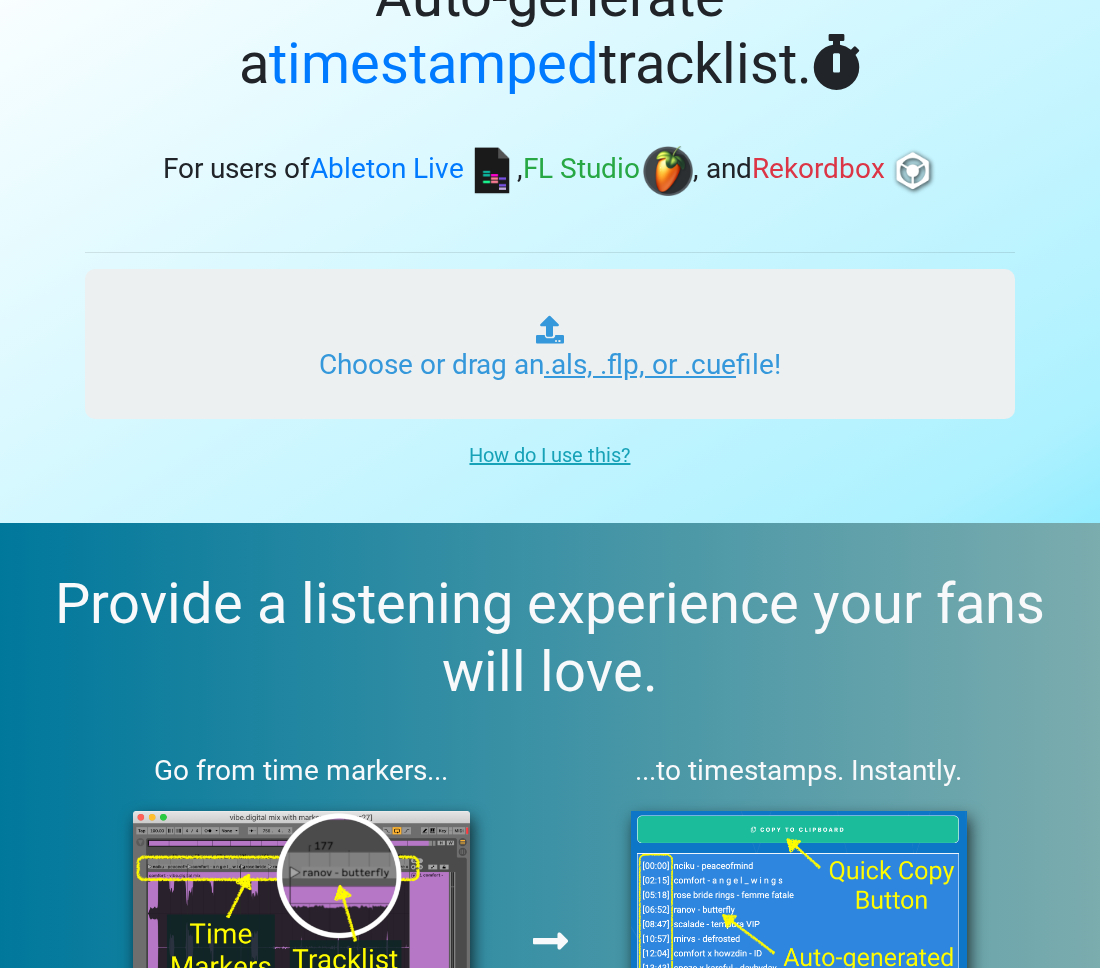 scroll, scrollTop: 0, scrollLeft: 0, axis: both 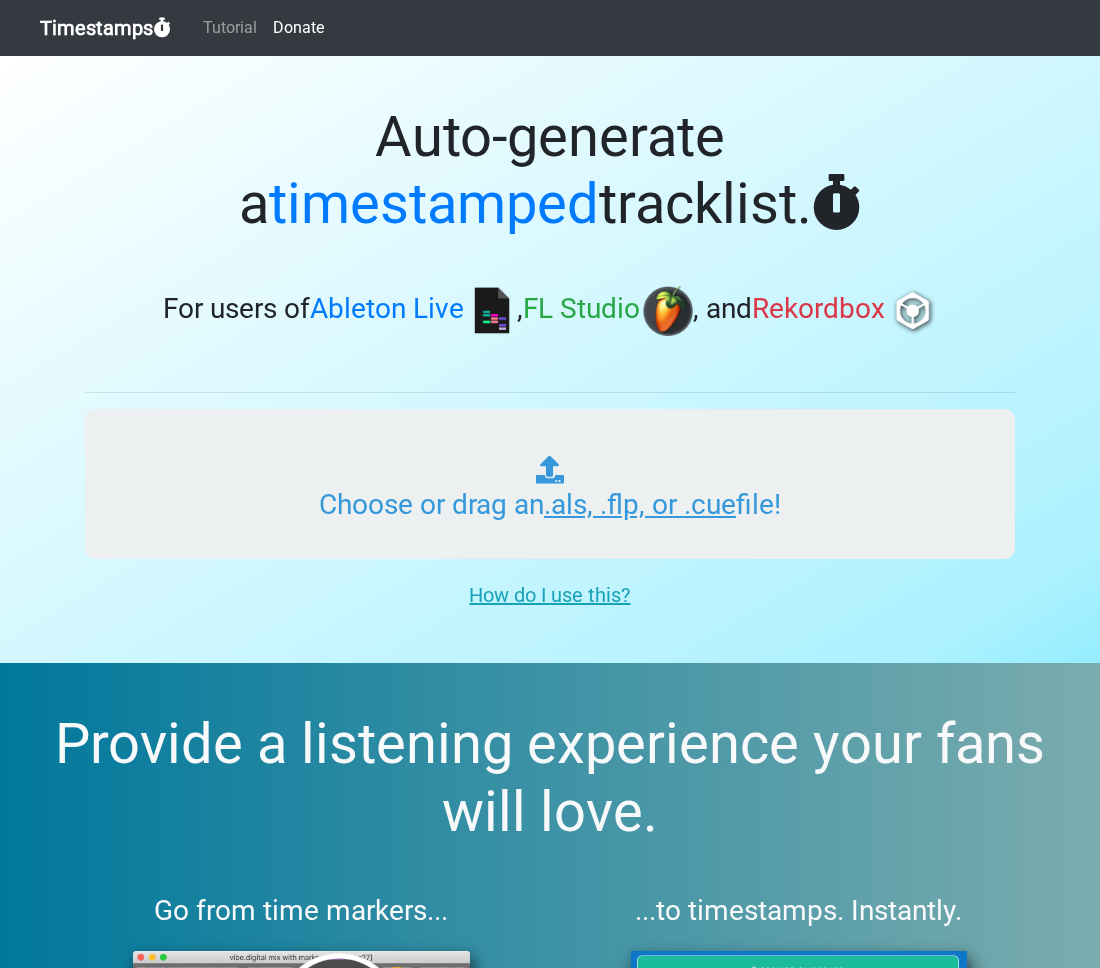 type on "C:\fakepath\ITM #166..als" 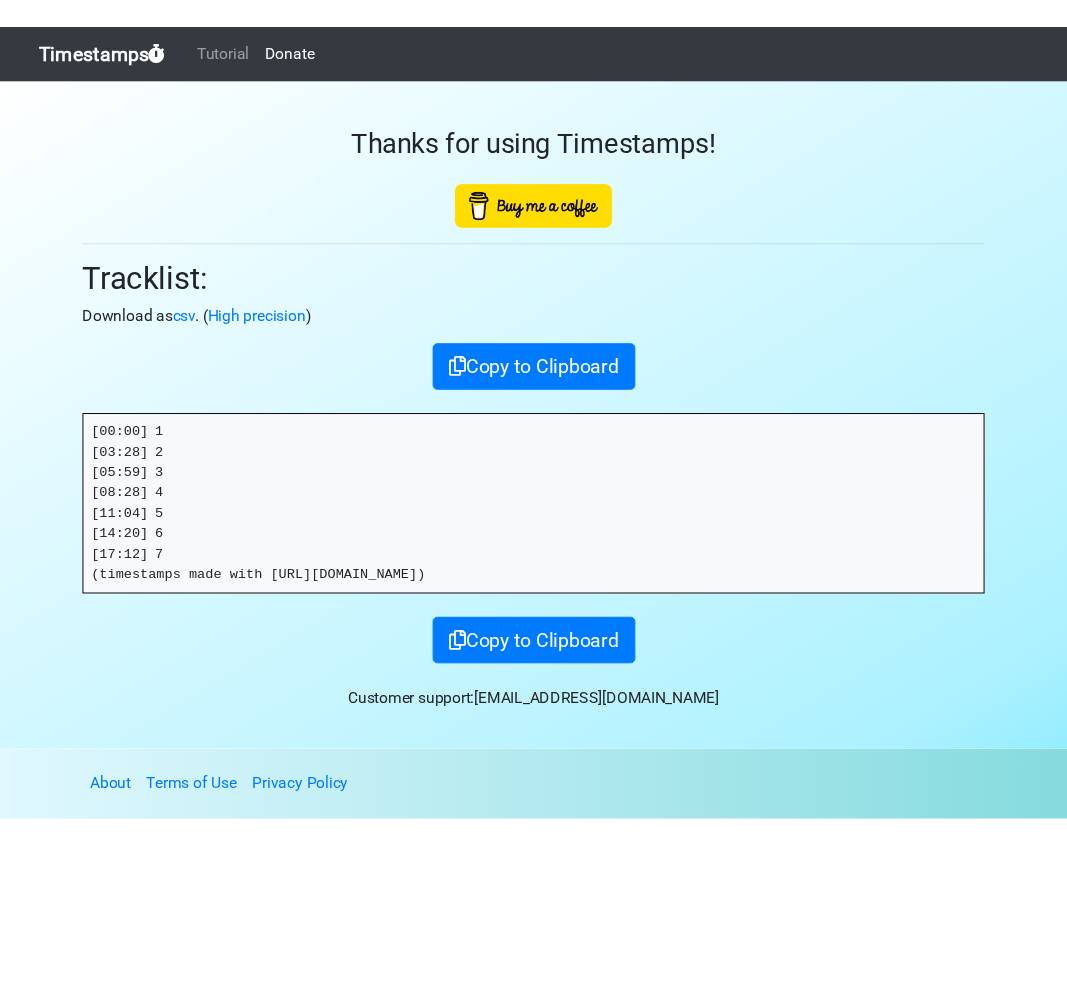 scroll, scrollTop: 0, scrollLeft: 0, axis: both 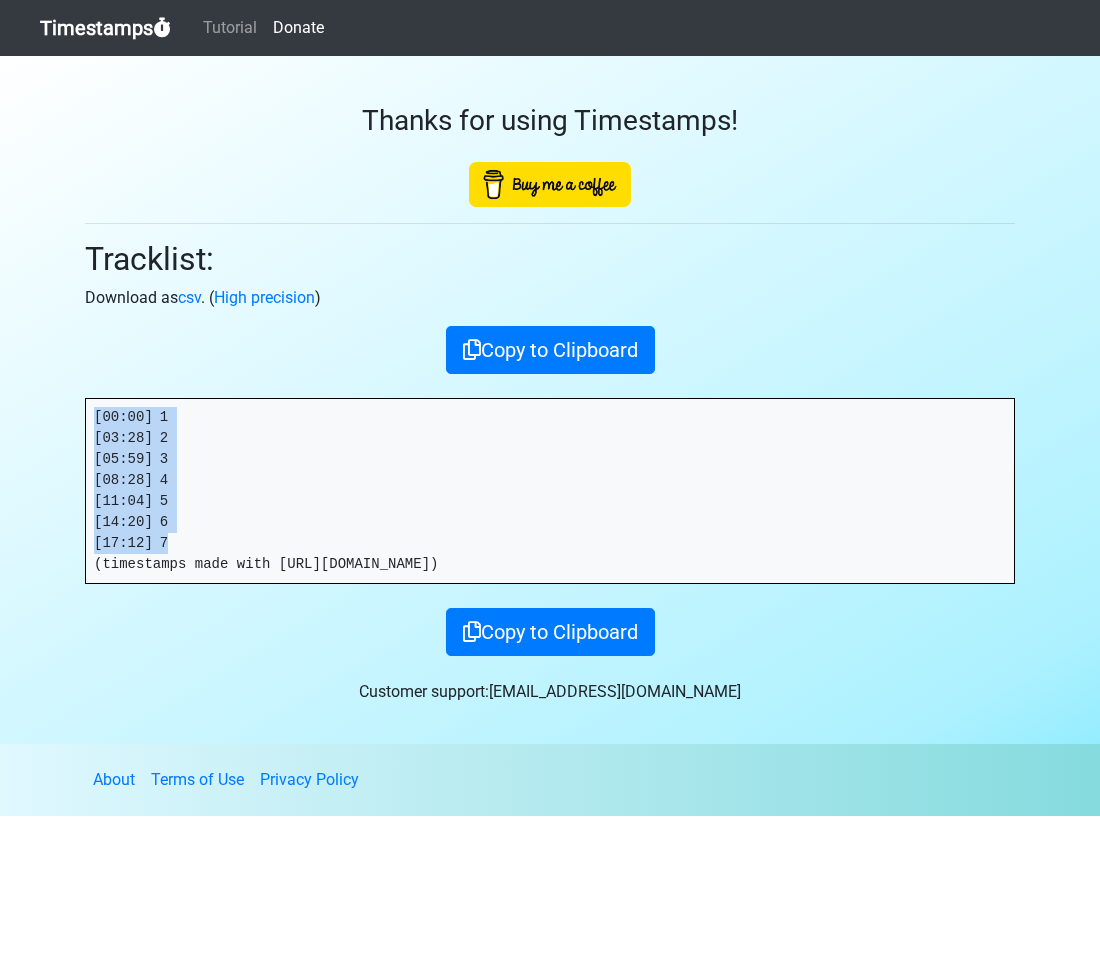 drag, startPoint x: 178, startPoint y: 538, endPoint x: 64, endPoint y: 377, distance: 197.27393 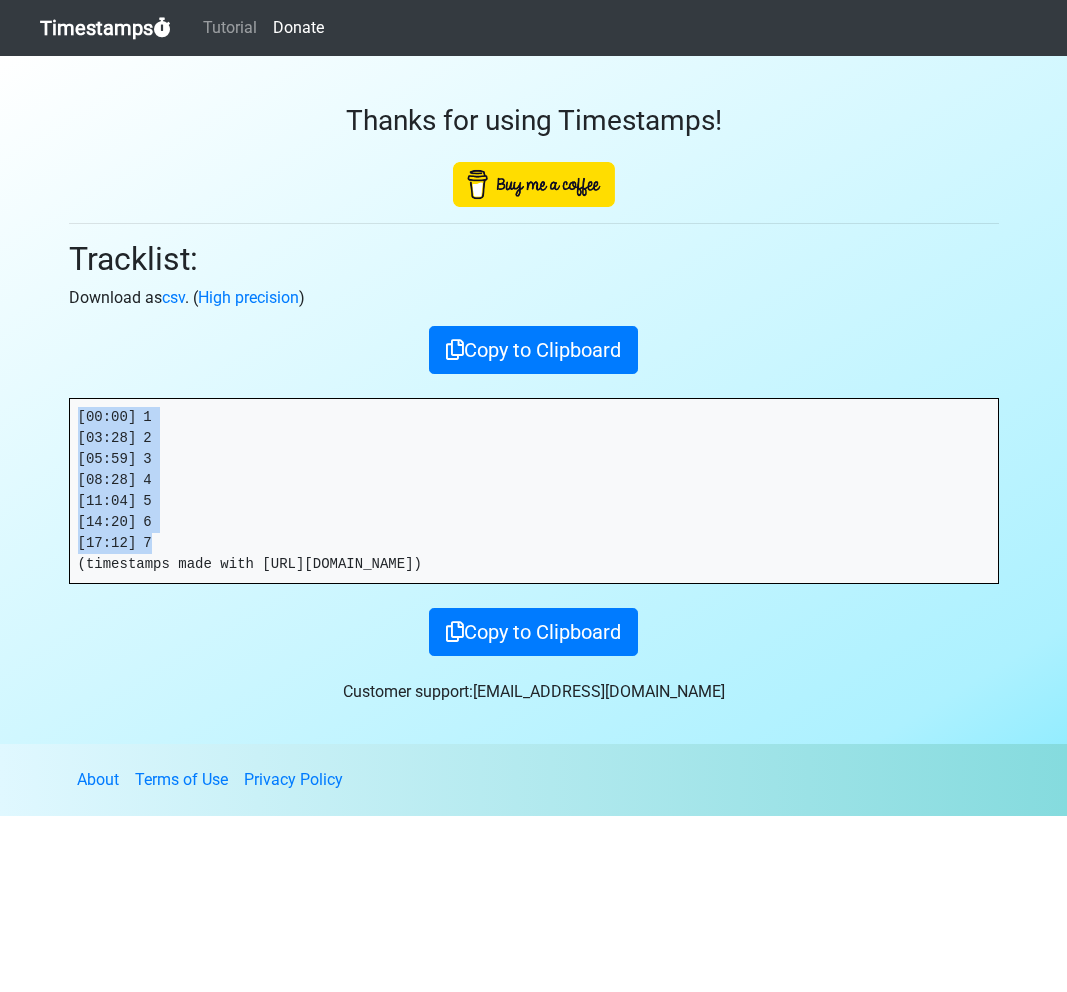 click on "Timestamps" at bounding box center [105, 28] 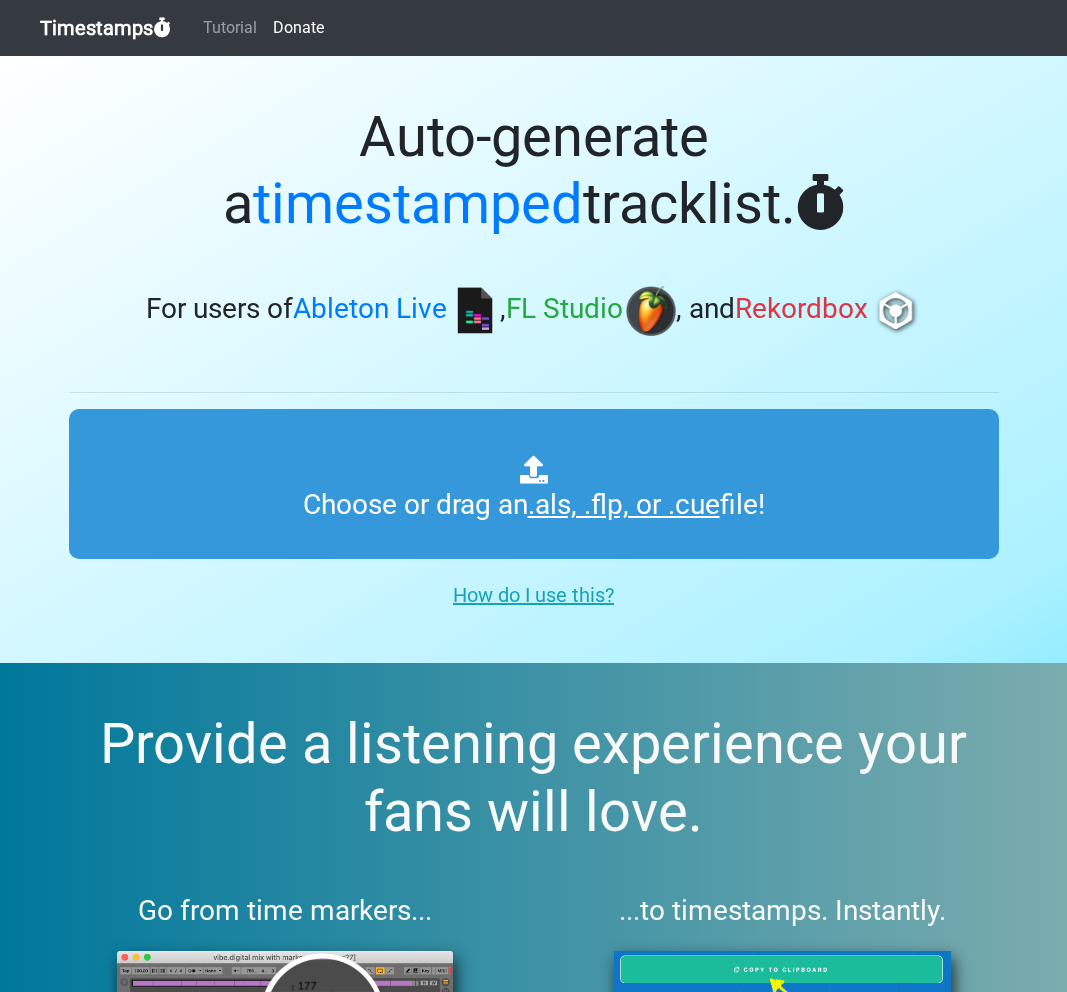scroll, scrollTop: 0, scrollLeft: 0, axis: both 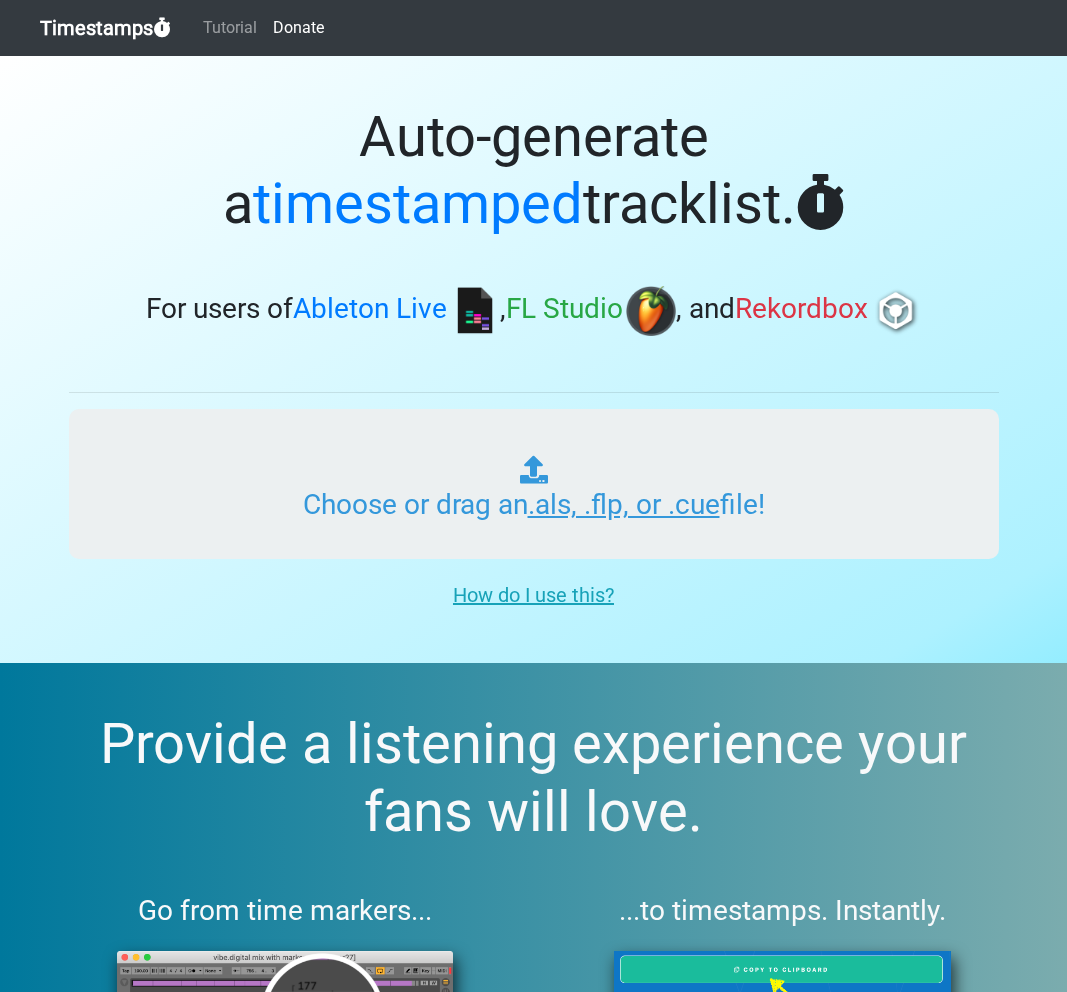type on "C:\fakepath\ITM #167 - good.als" 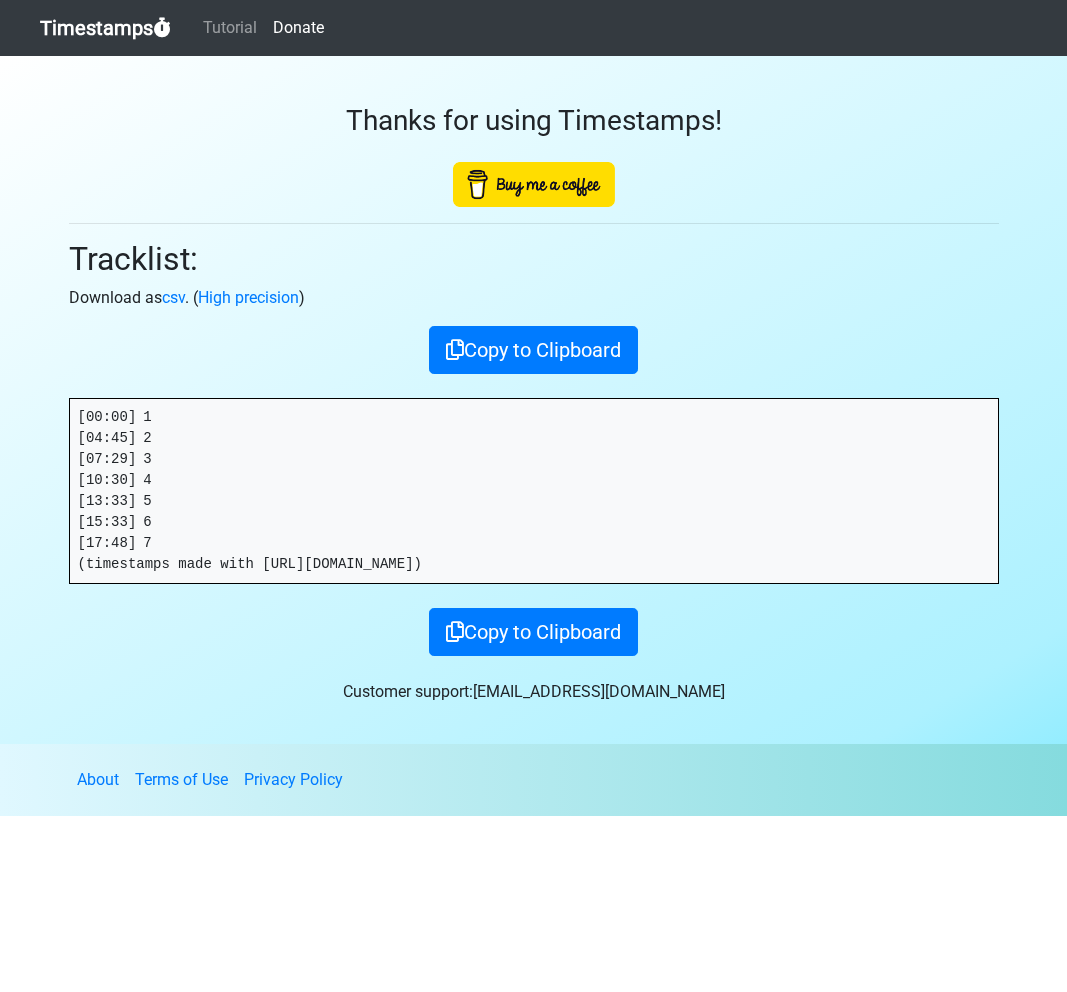 scroll, scrollTop: 0, scrollLeft: 0, axis: both 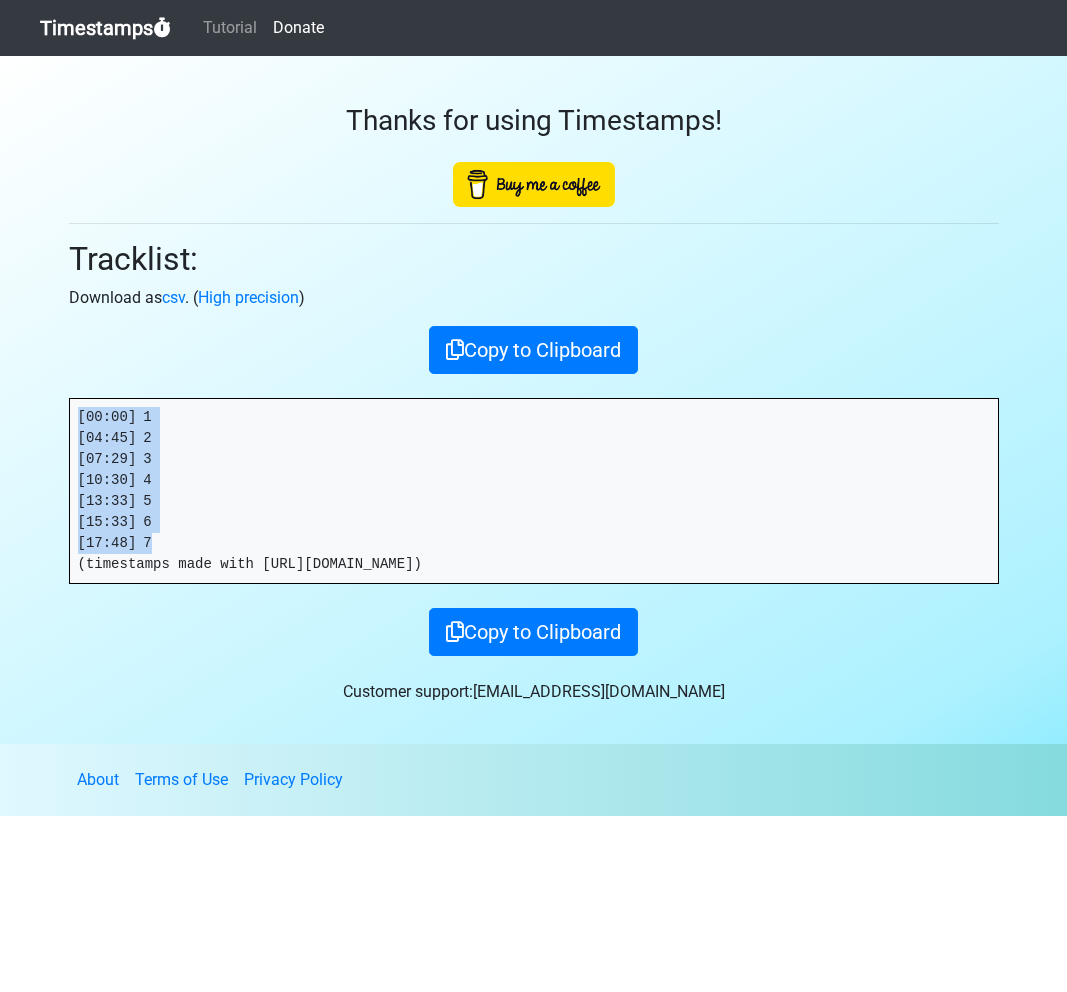 drag, startPoint x: 191, startPoint y: 538, endPoint x: 67, endPoint y: 406, distance: 181.1077 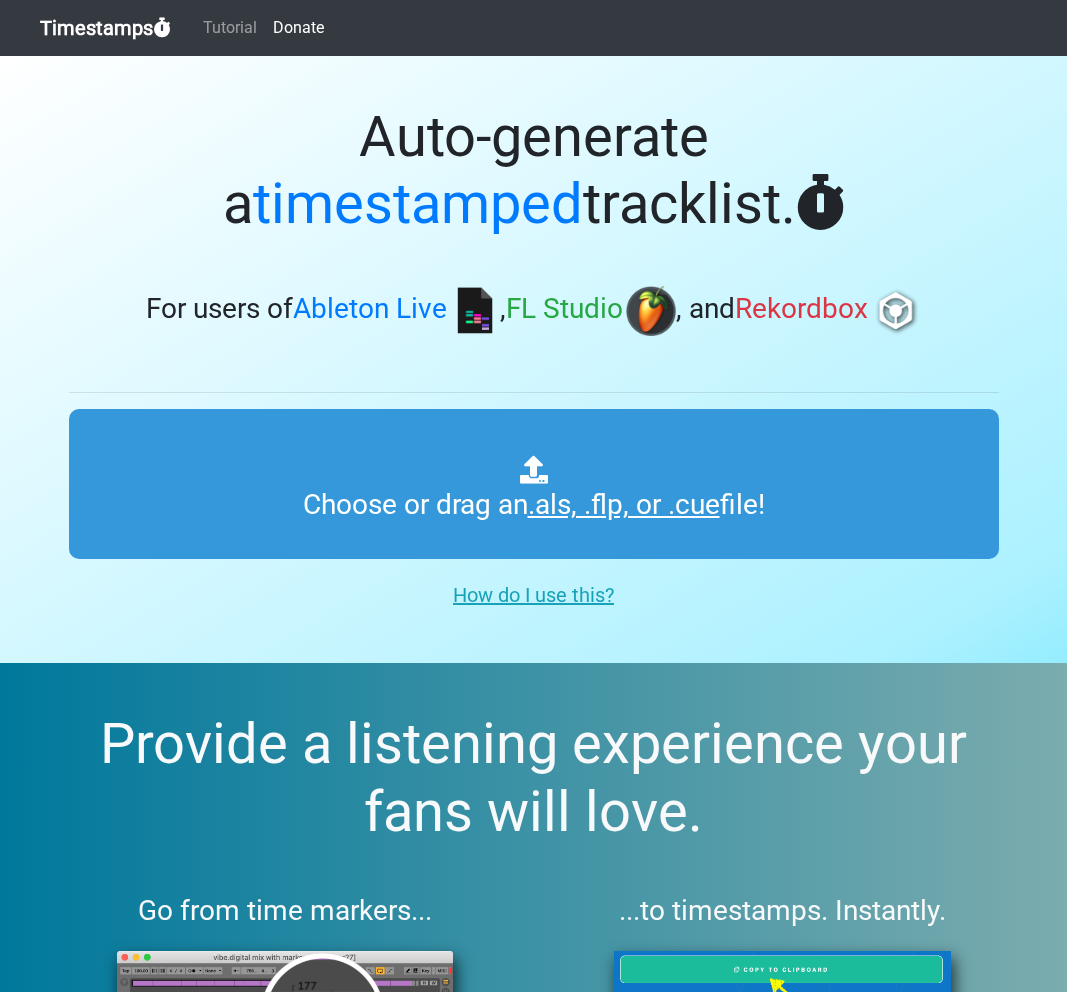 scroll, scrollTop: 0, scrollLeft: 0, axis: both 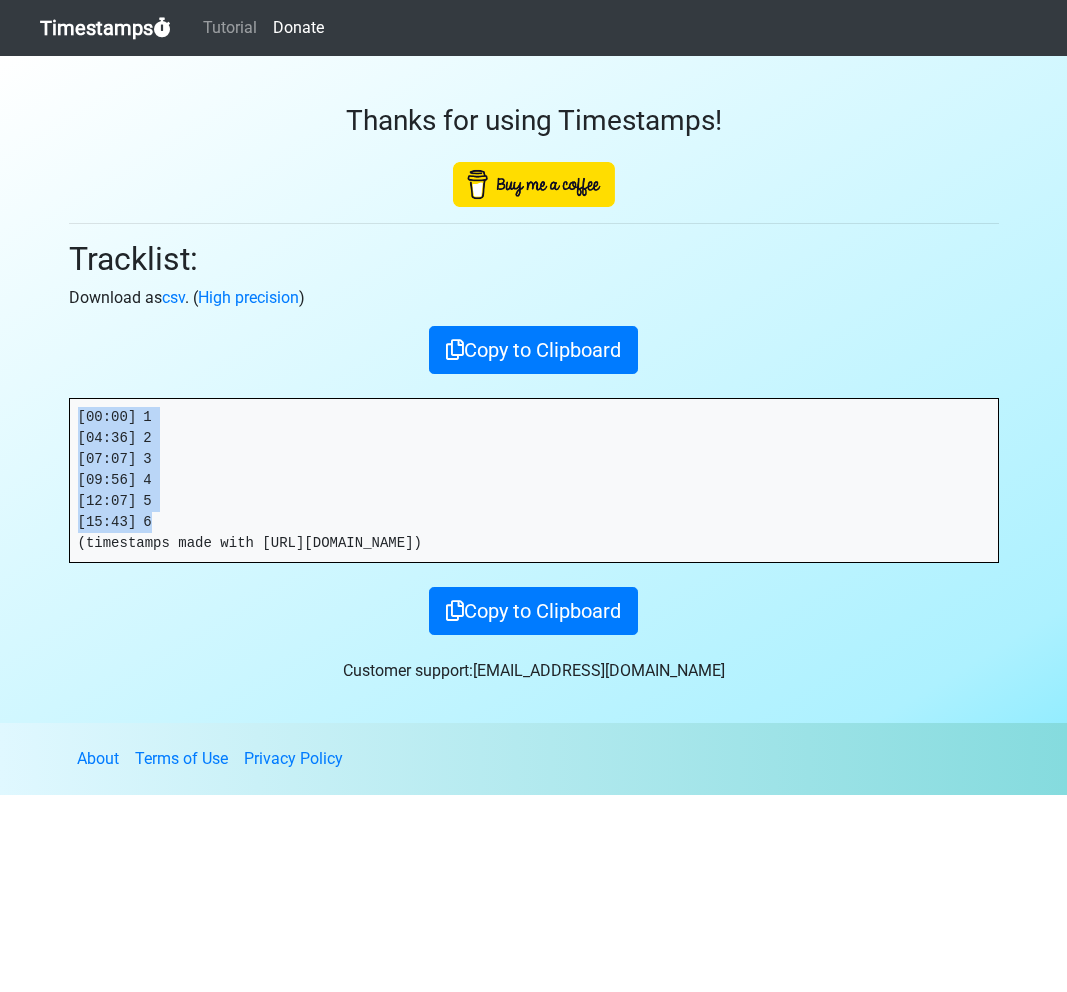 drag, startPoint x: 202, startPoint y: 529, endPoint x: 34, endPoint y: 396, distance: 214.2732 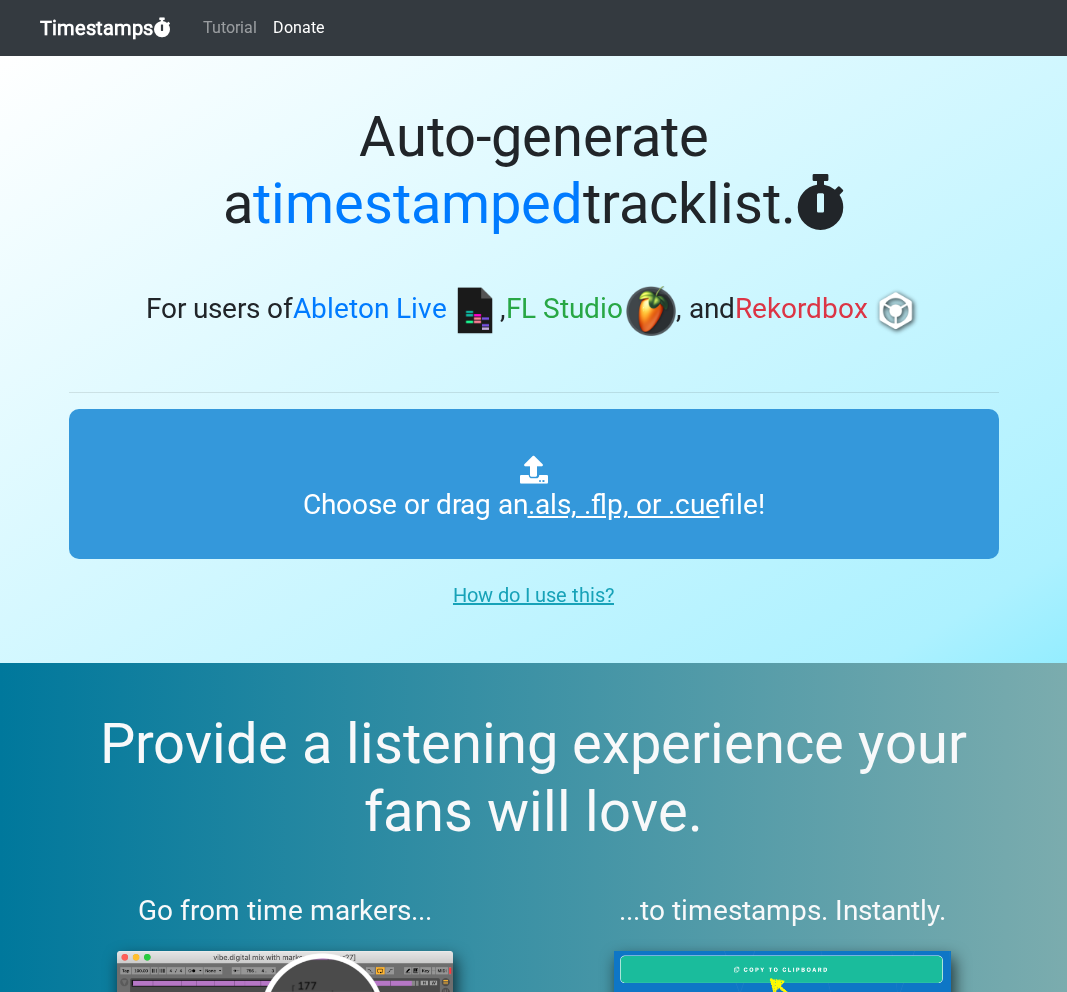 scroll, scrollTop: 0, scrollLeft: 0, axis: both 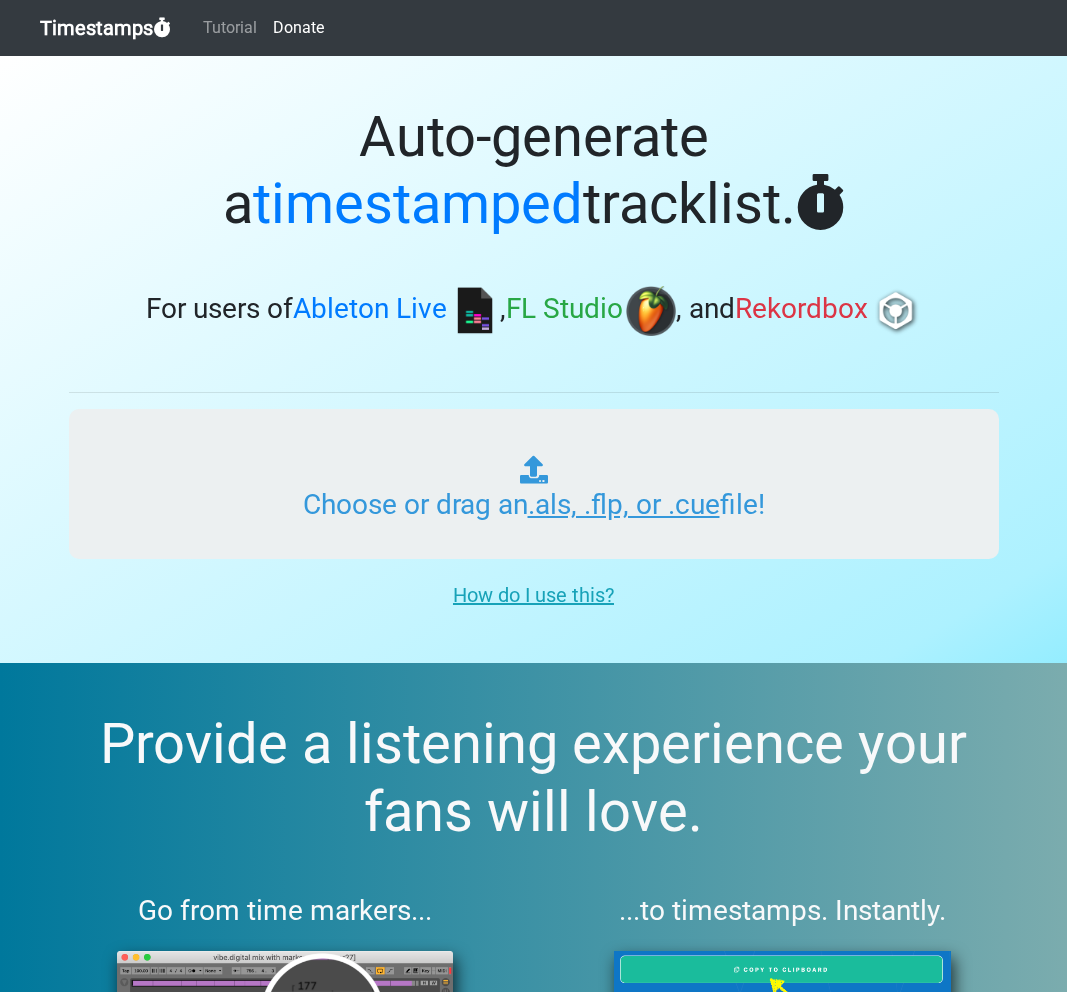 type on "C:\fakepath\ITM #169 - good.als" 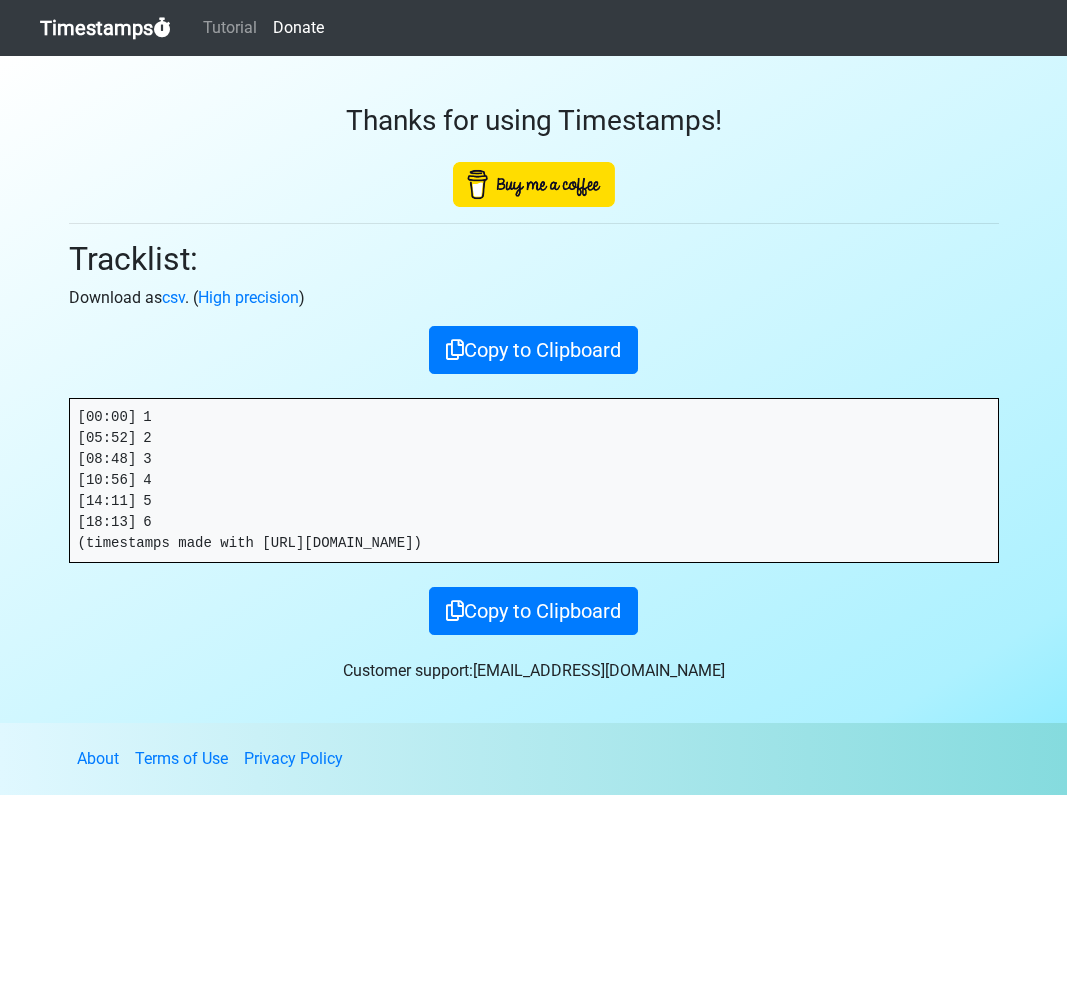scroll, scrollTop: 0, scrollLeft: 0, axis: both 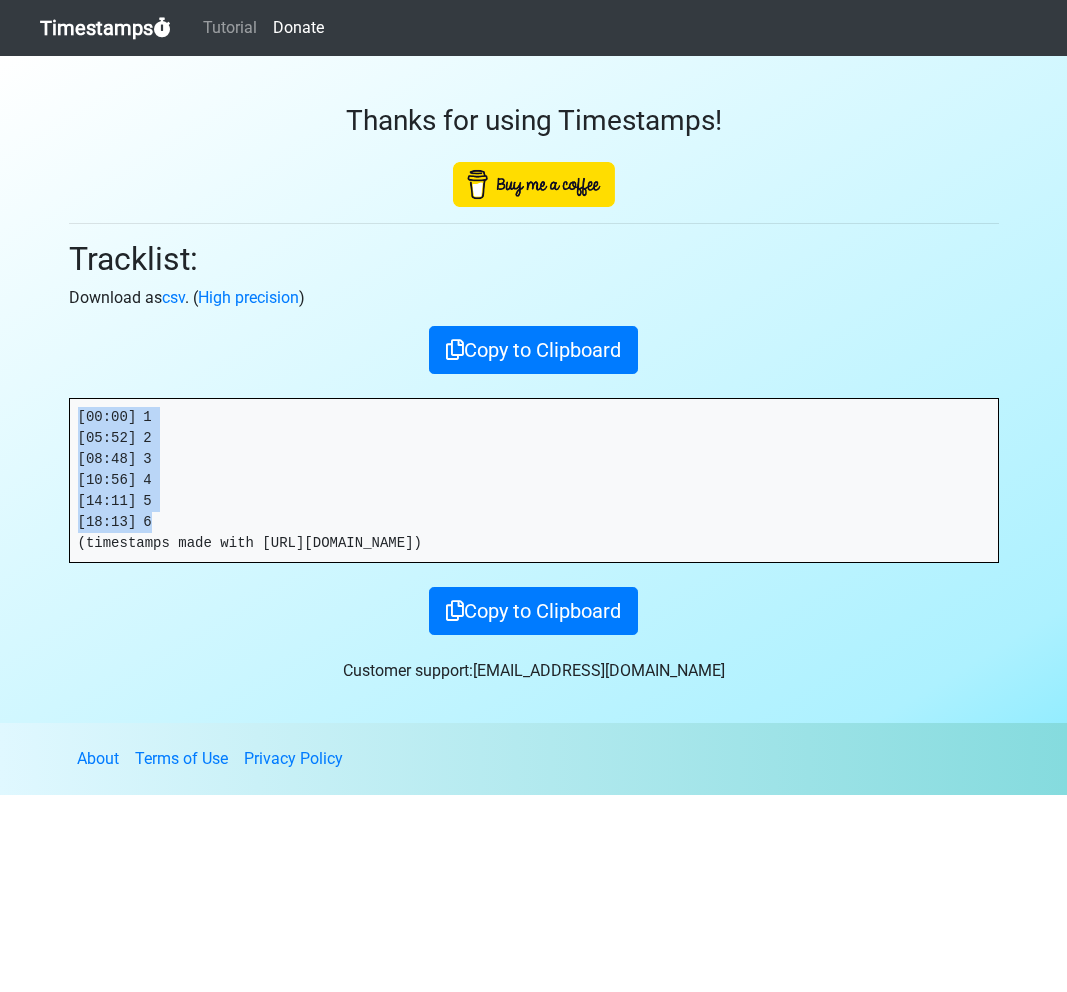 drag, startPoint x: 162, startPoint y: 518, endPoint x: 38, endPoint y: 394, distance: 175.36249 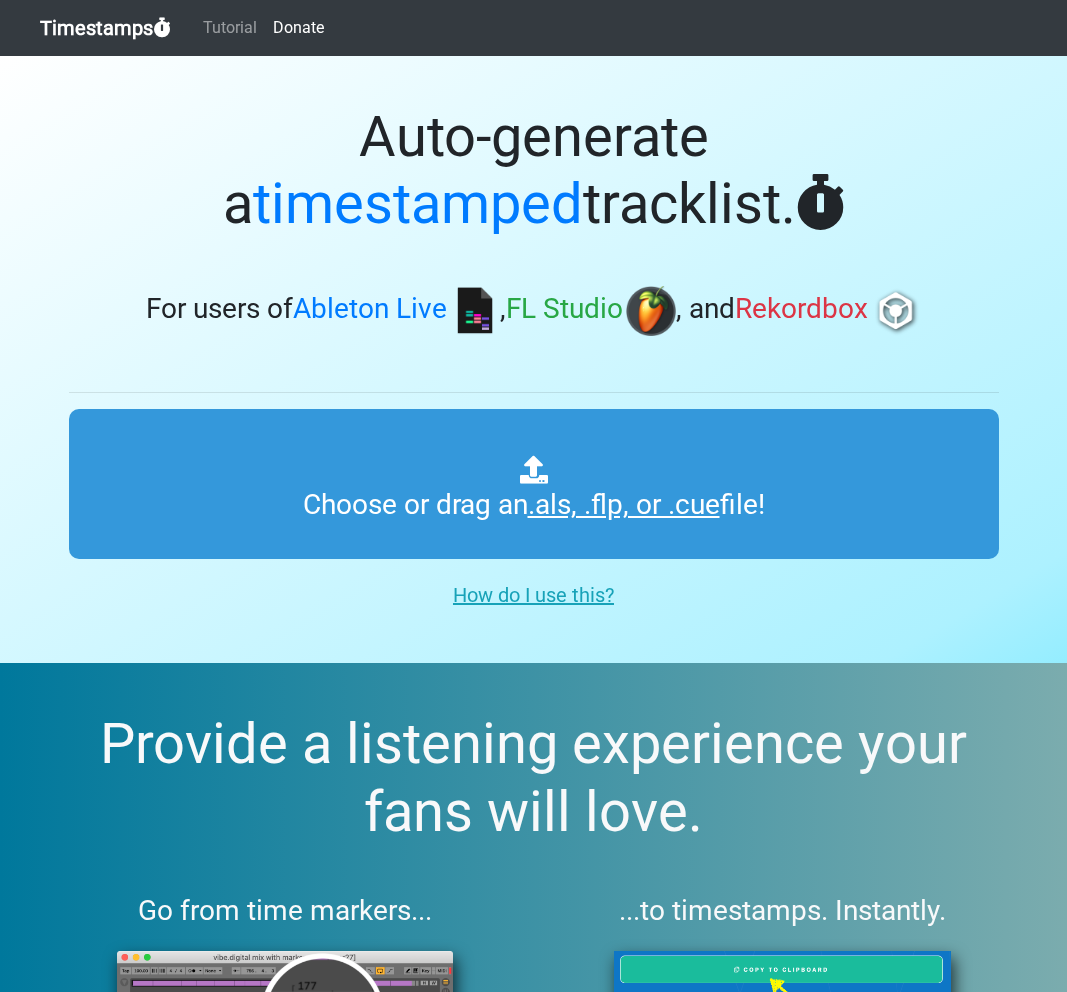 scroll, scrollTop: 0, scrollLeft: 0, axis: both 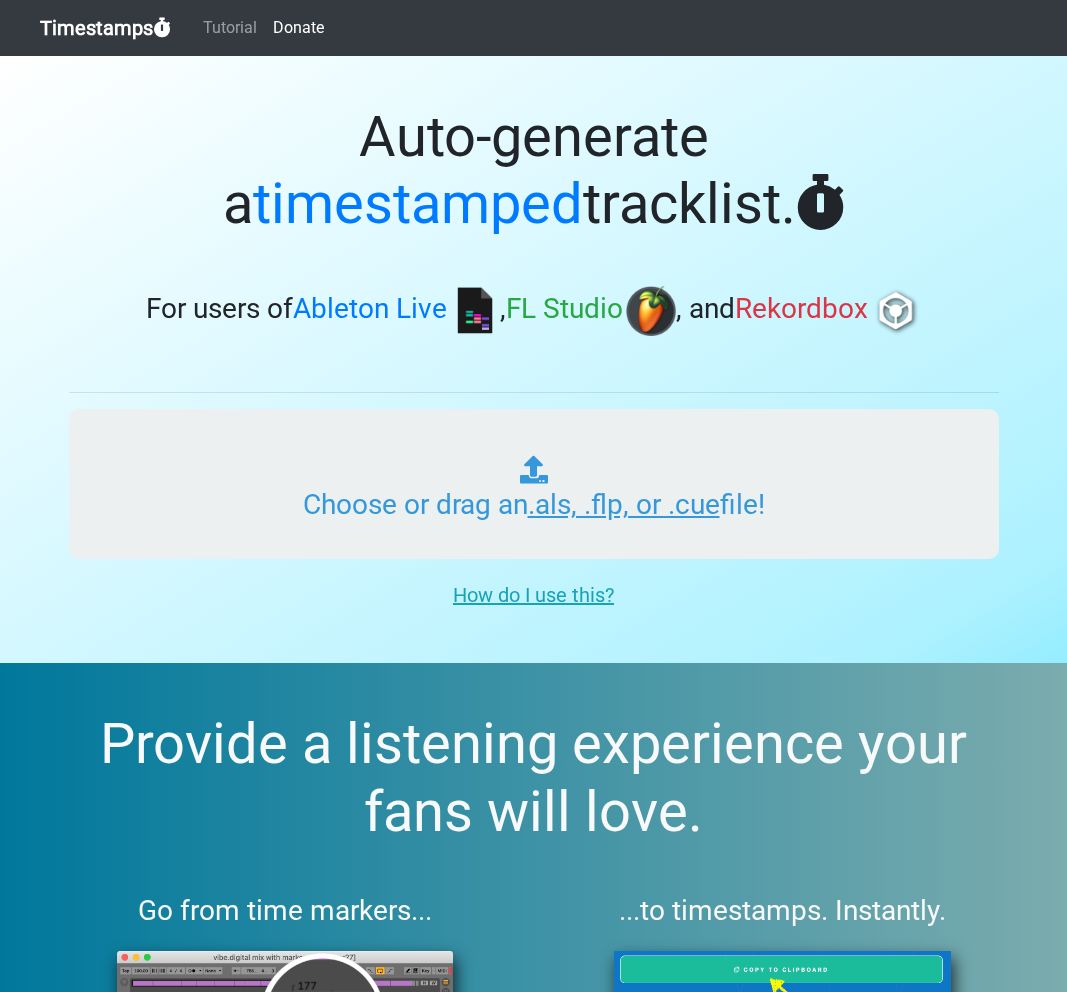 type on "C:\fakepath\ITM #170 - good.als" 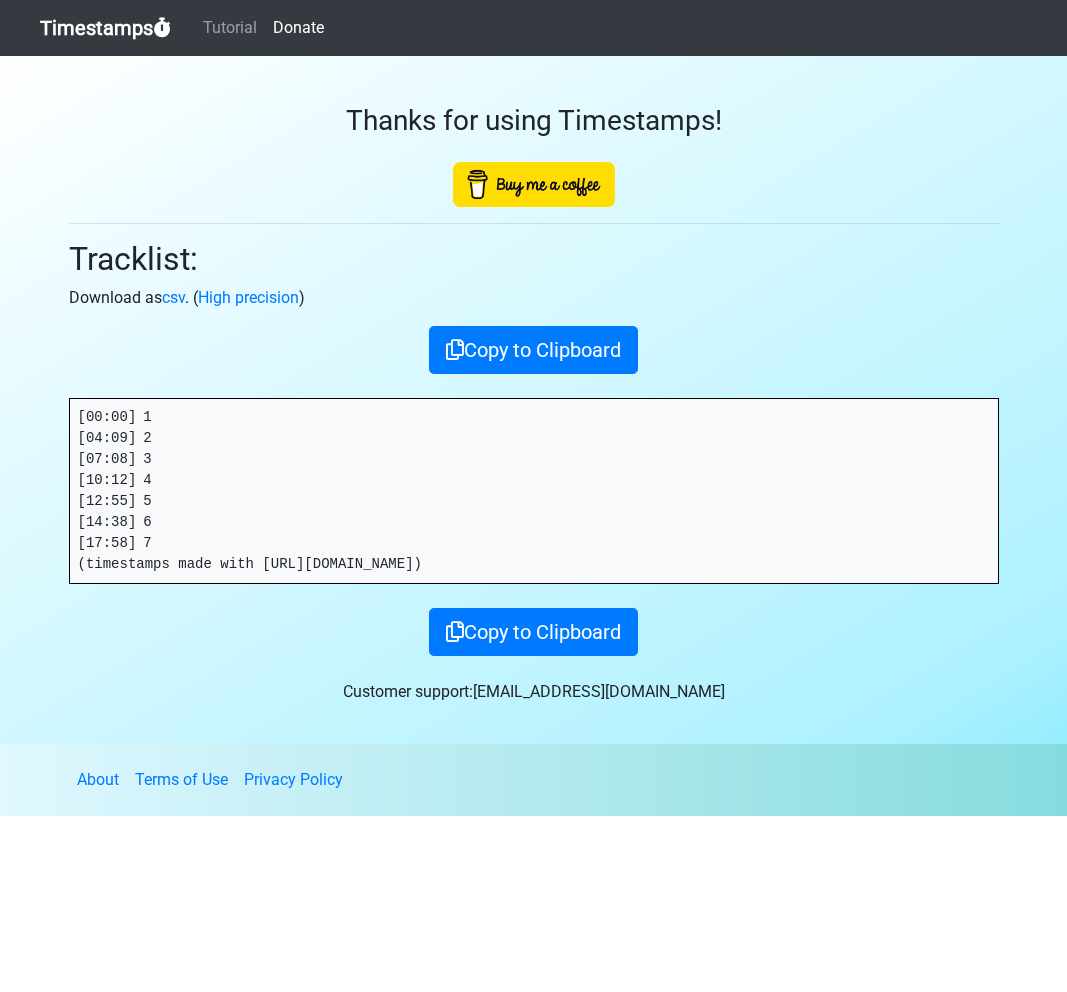 scroll, scrollTop: 0, scrollLeft: 0, axis: both 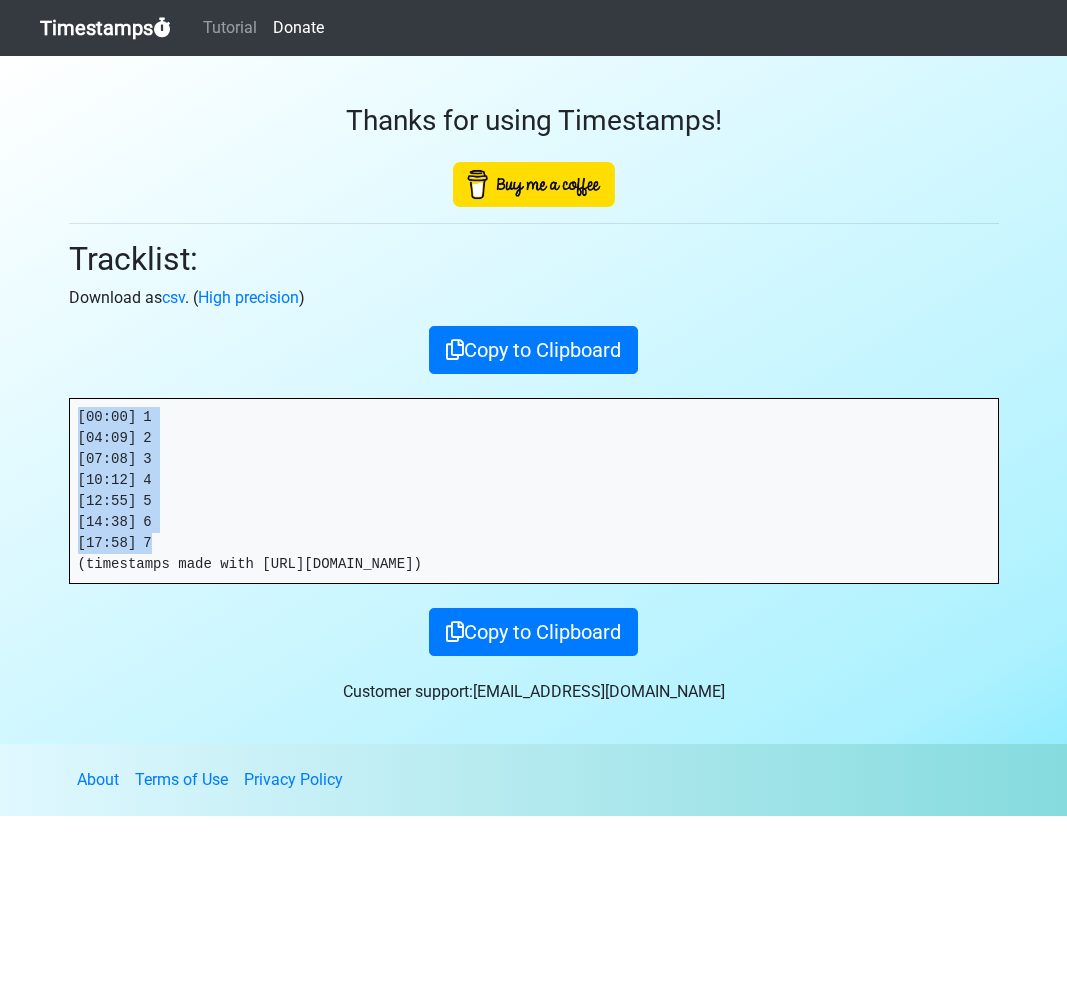 drag, startPoint x: 167, startPoint y: 539, endPoint x: 34, endPoint y: 391, distance: 198.9799 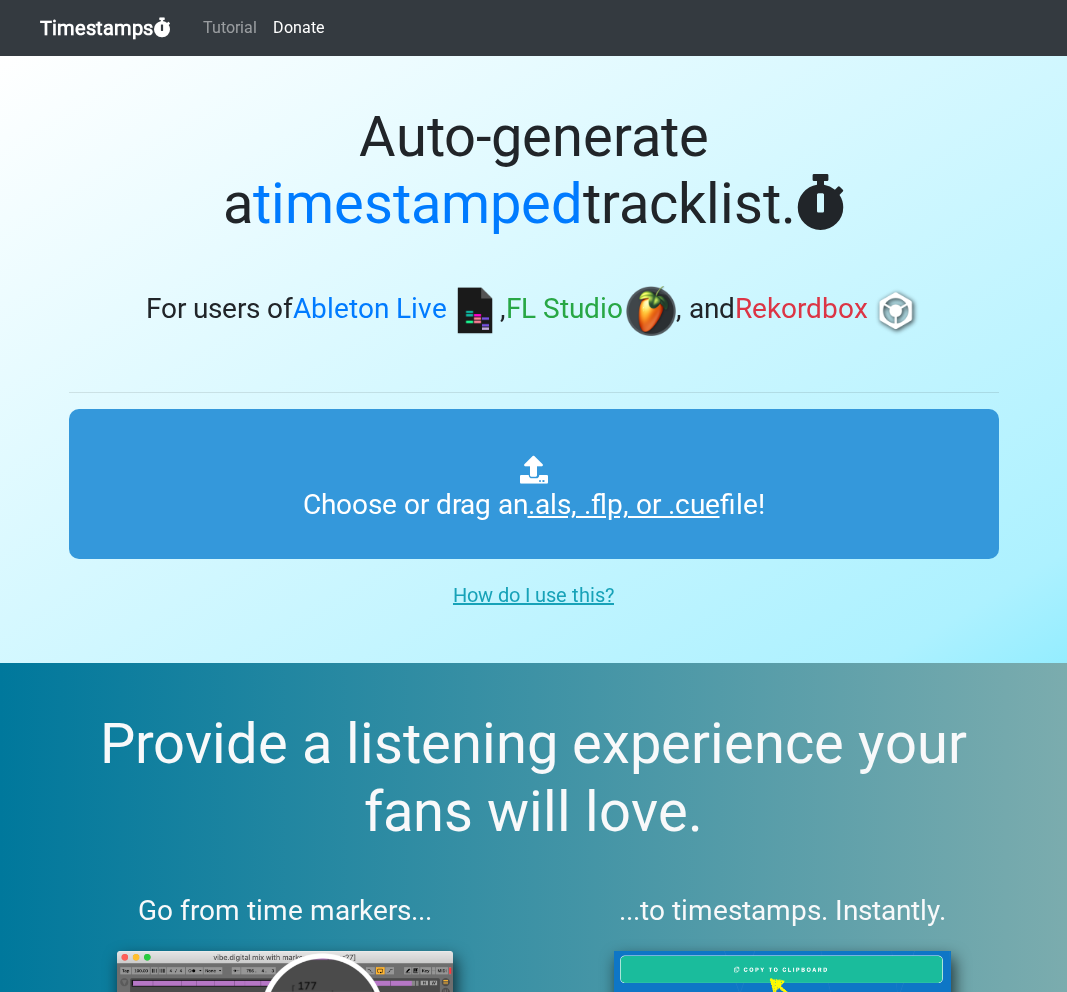 scroll, scrollTop: 0, scrollLeft: 0, axis: both 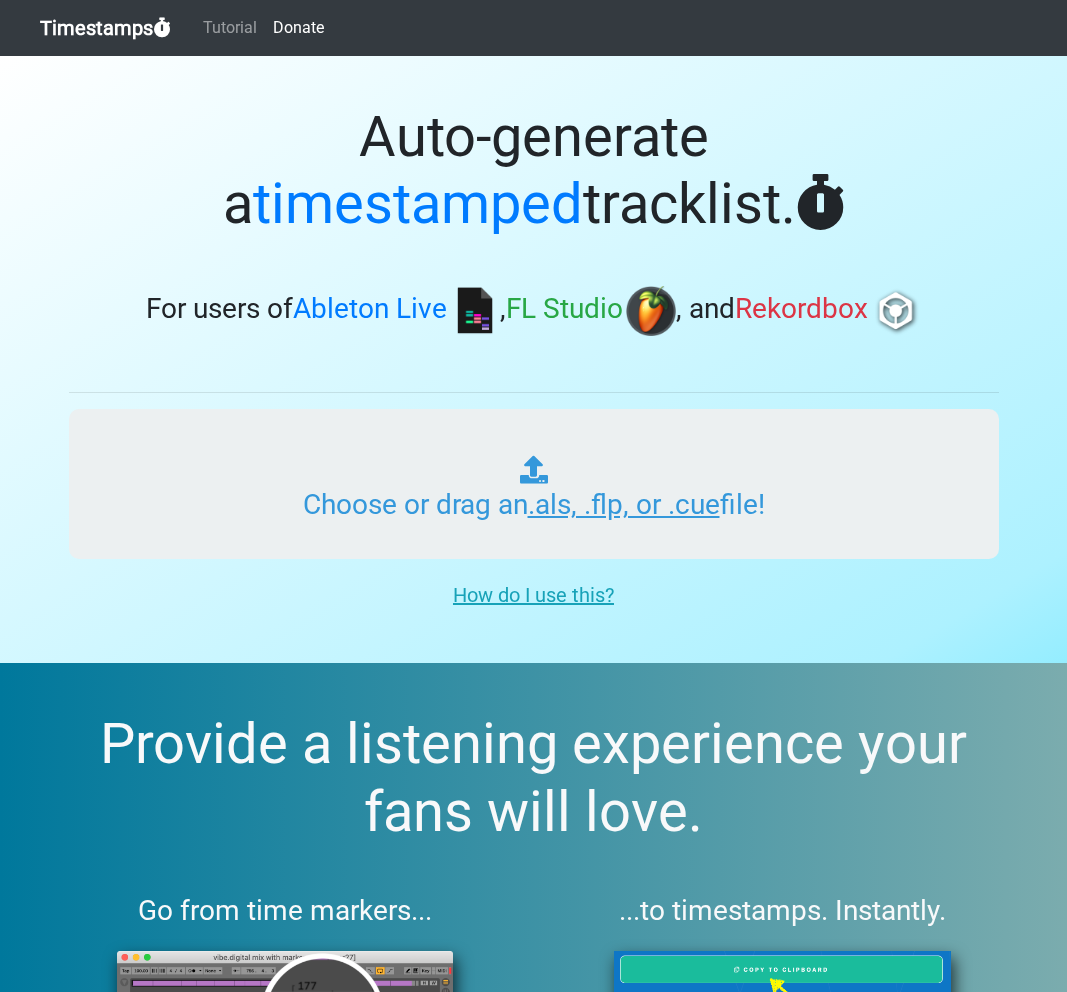 type on "C:\fakepath\ITM #171 - good.als" 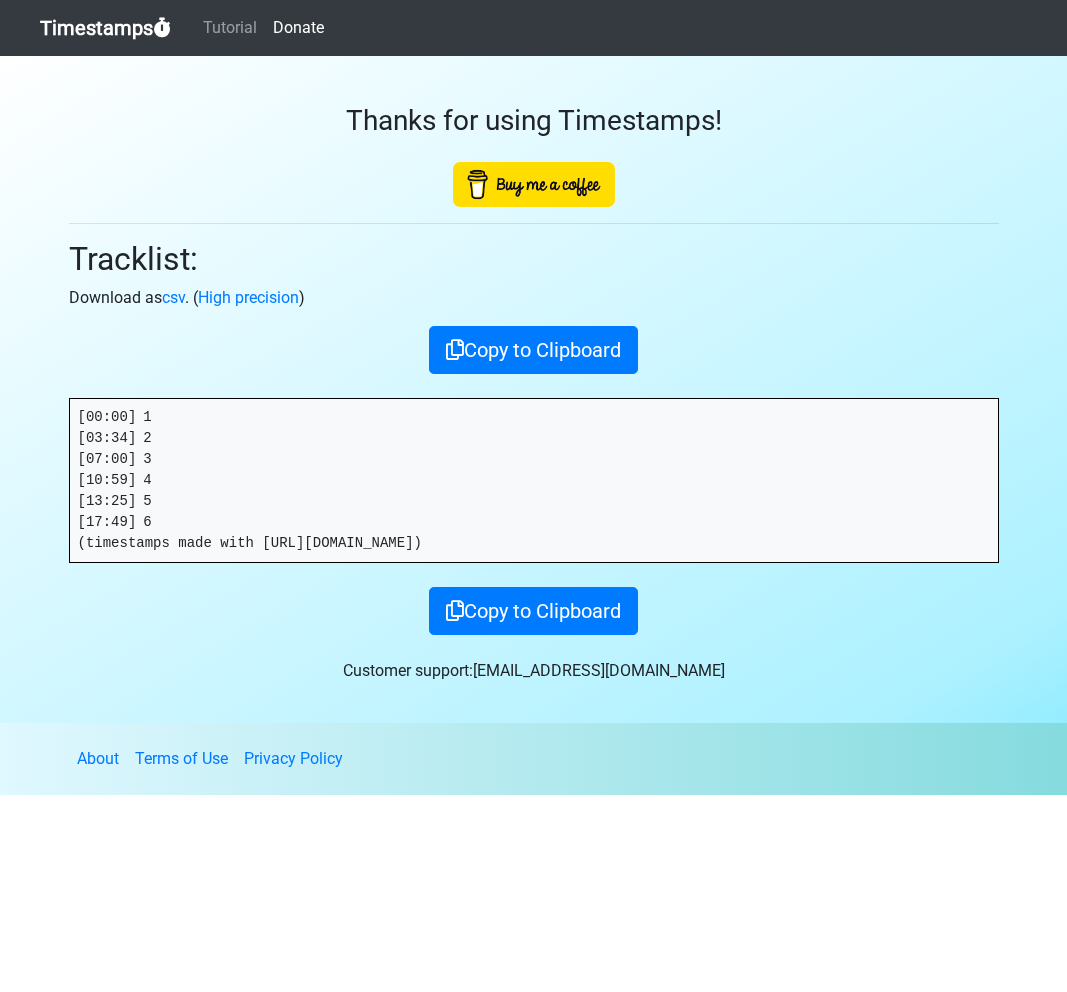 scroll, scrollTop: 0, scrollLeft: 0, axis: both 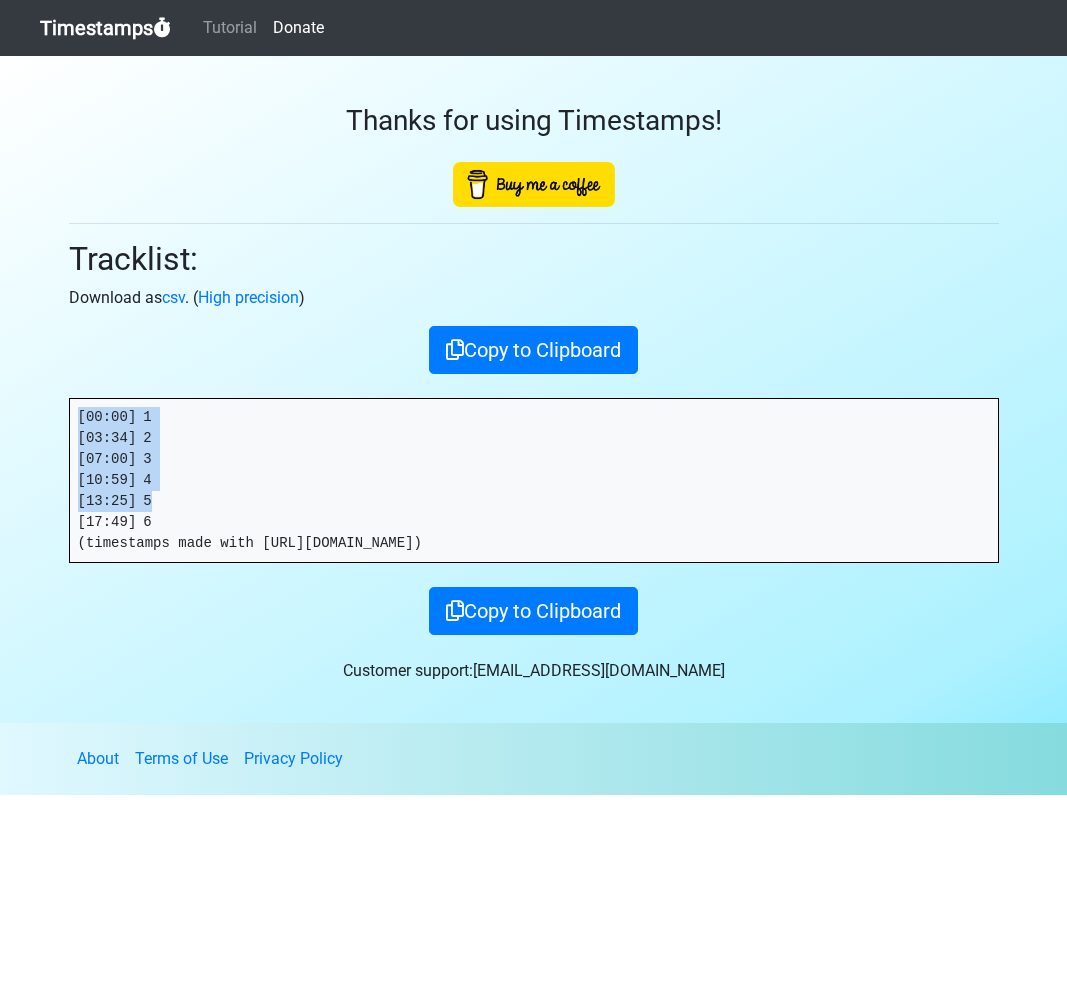 drag, startPoint x: 255, startPoint y: 510, endPoint x: 42, endPoint y: 397, distance: 241.11823 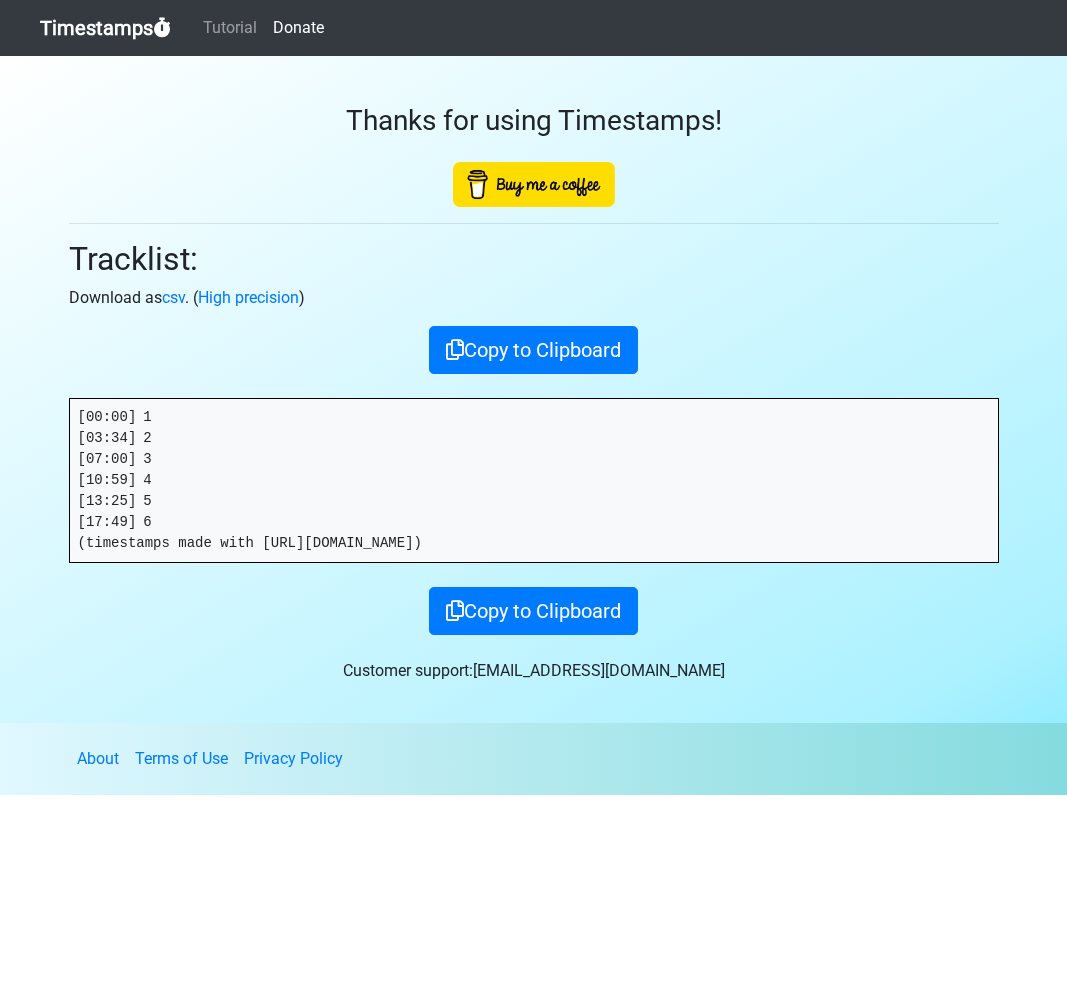 click on "[00:00] 1
[03:34] 2
[07:00] 3
[10:59] 4
[13:25] 5
[17:49] 6
(timestamps made with https://timestamps.me)" at bounding box center [534, 480] 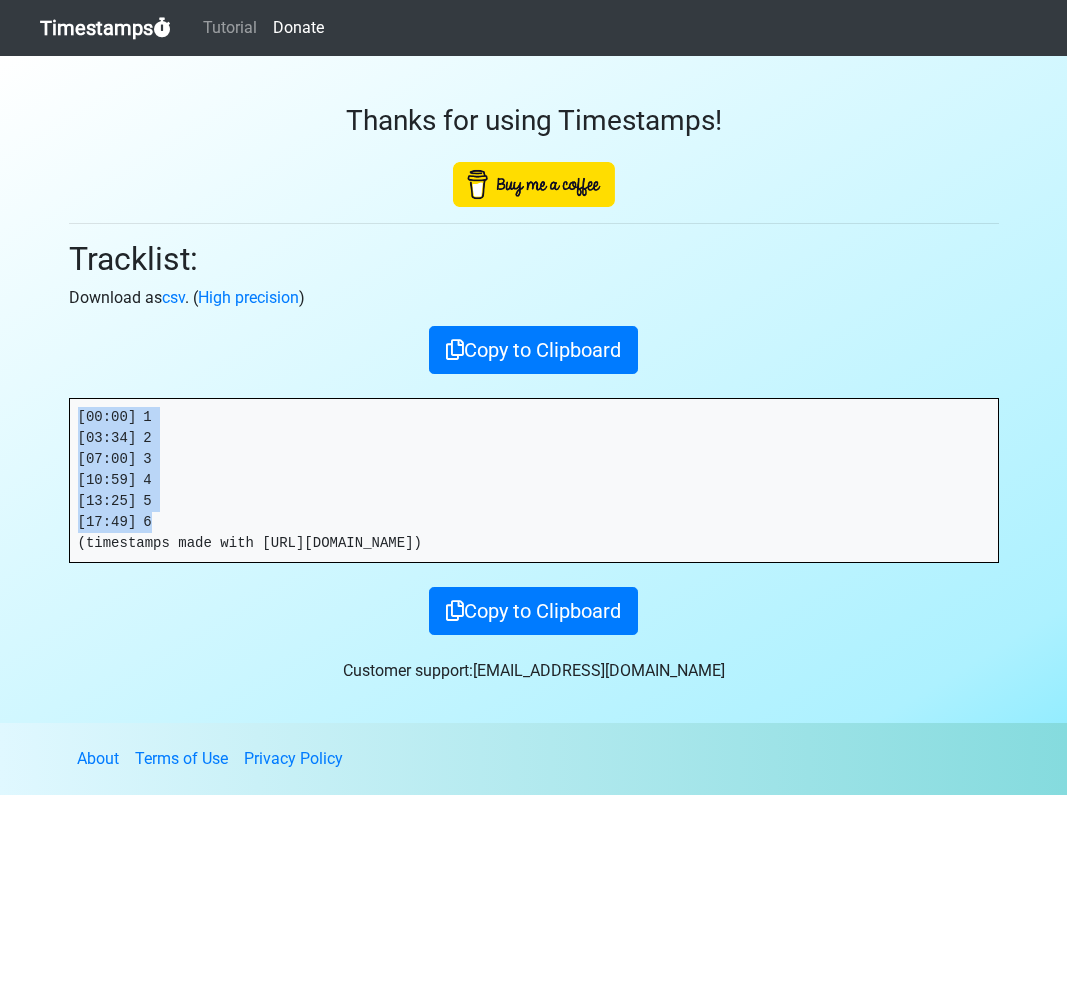 drag, startPoint x: 175, startPoint y: 518, endPoint x: -21, endPoint y: 335, distance: 268.15106 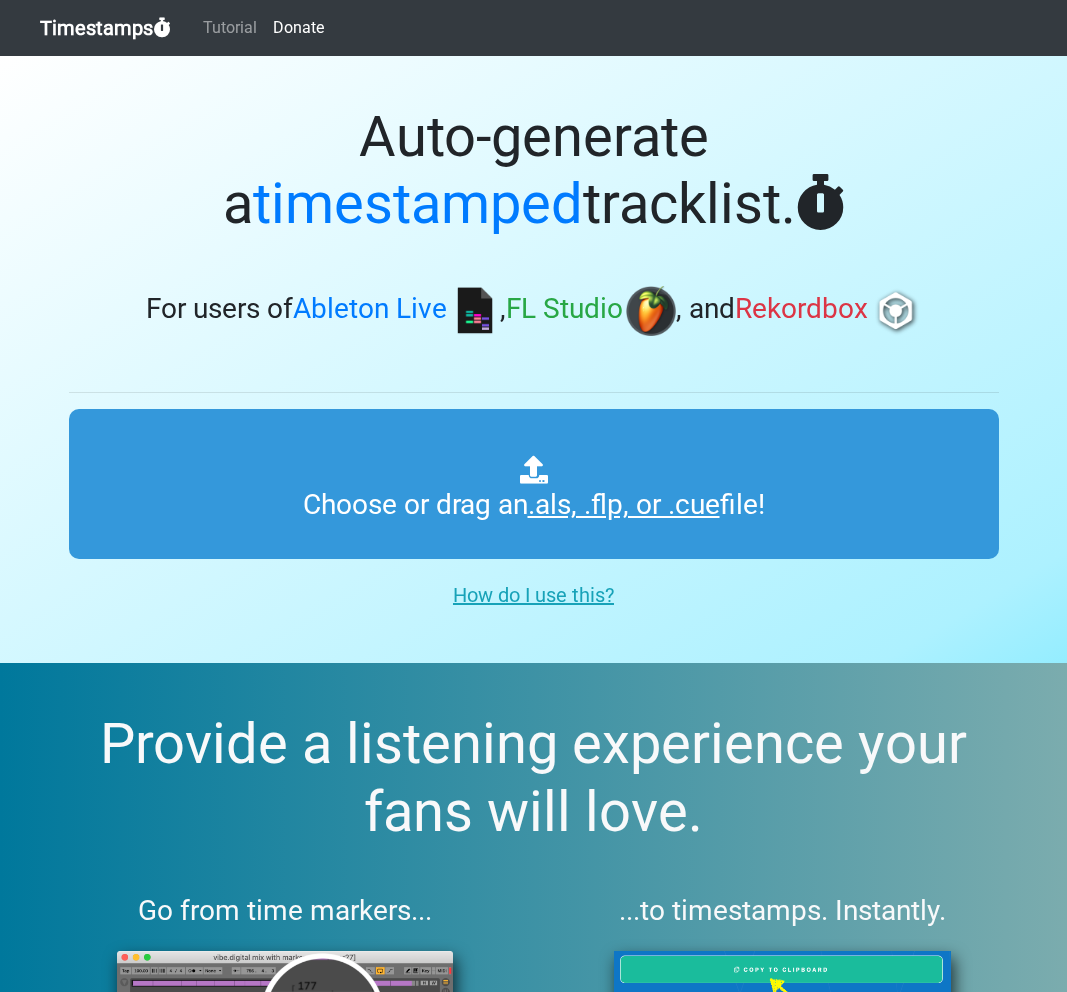 scroll, scrollTop: 0, scrollLeft: 0, axis: both 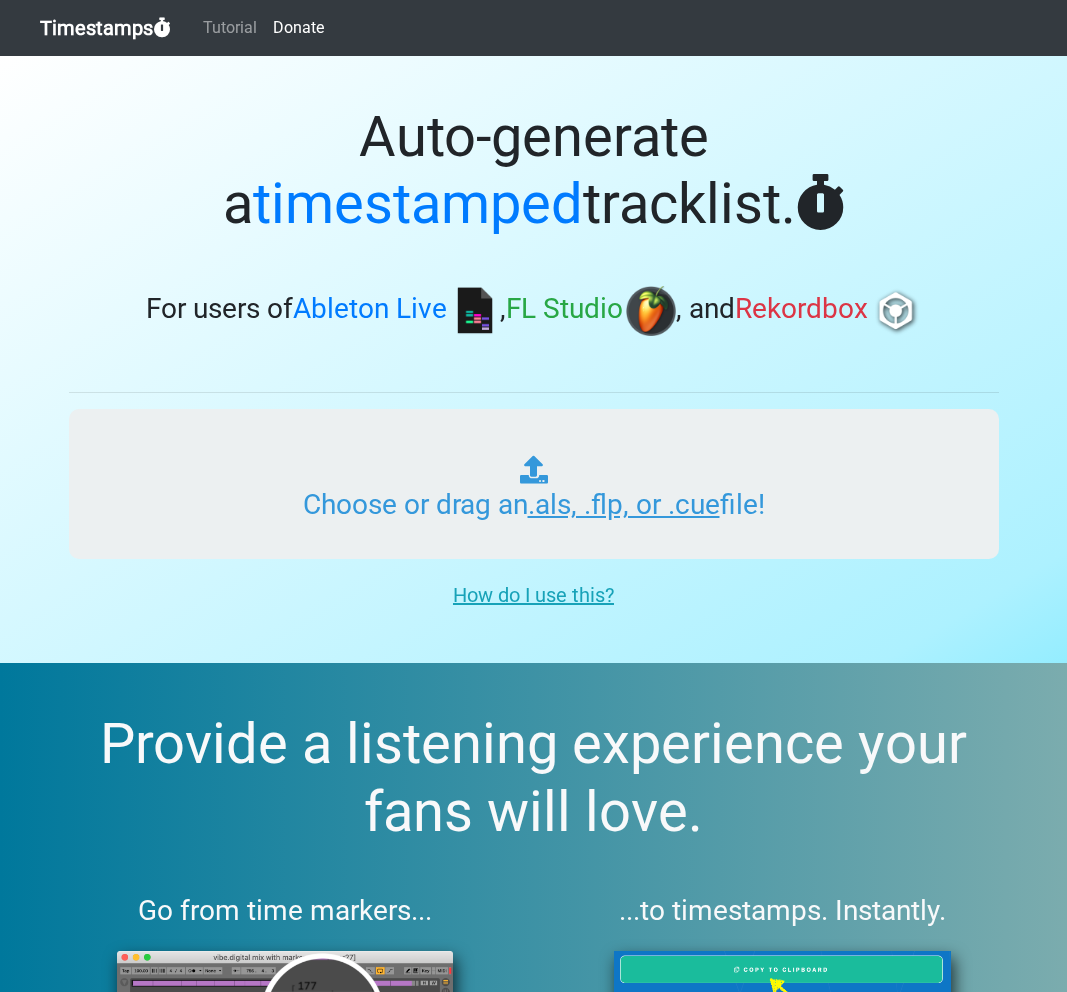 type on "C:\fakepath\ITM #214.als" 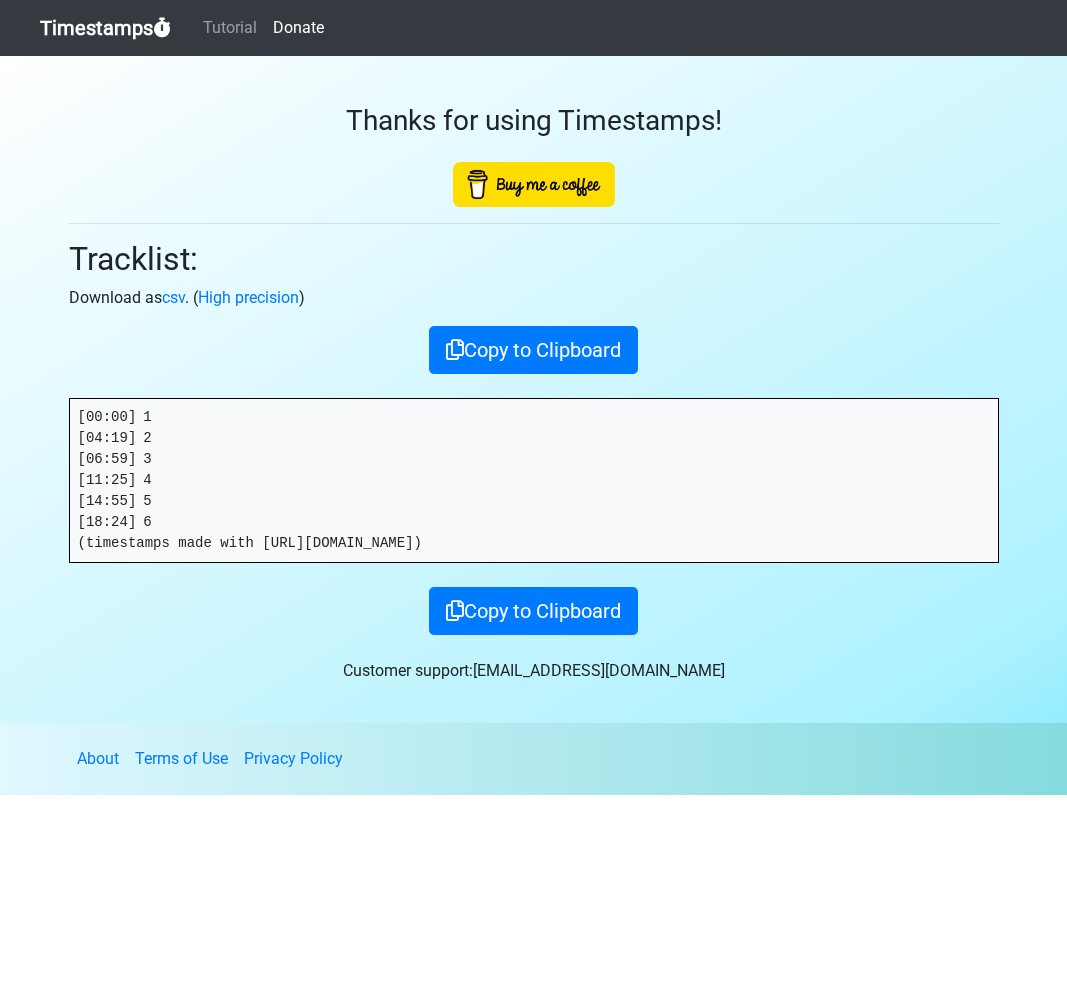scroll, scrollTop: 0, scrollLeft: 0, axis: both 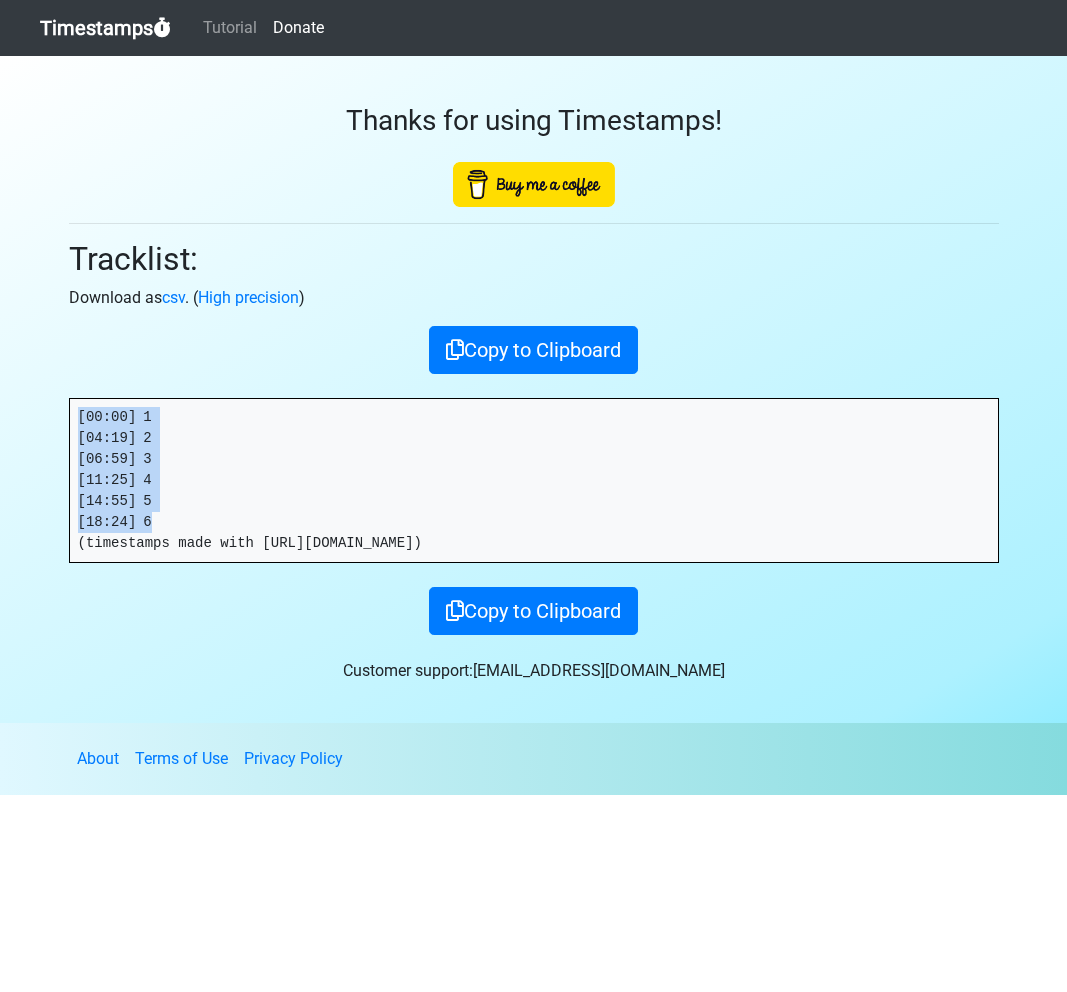 drag, startPoint x: 177, startPoint y: 528, endPoint x: 15, endPoint y: 371, distance: 225.59477 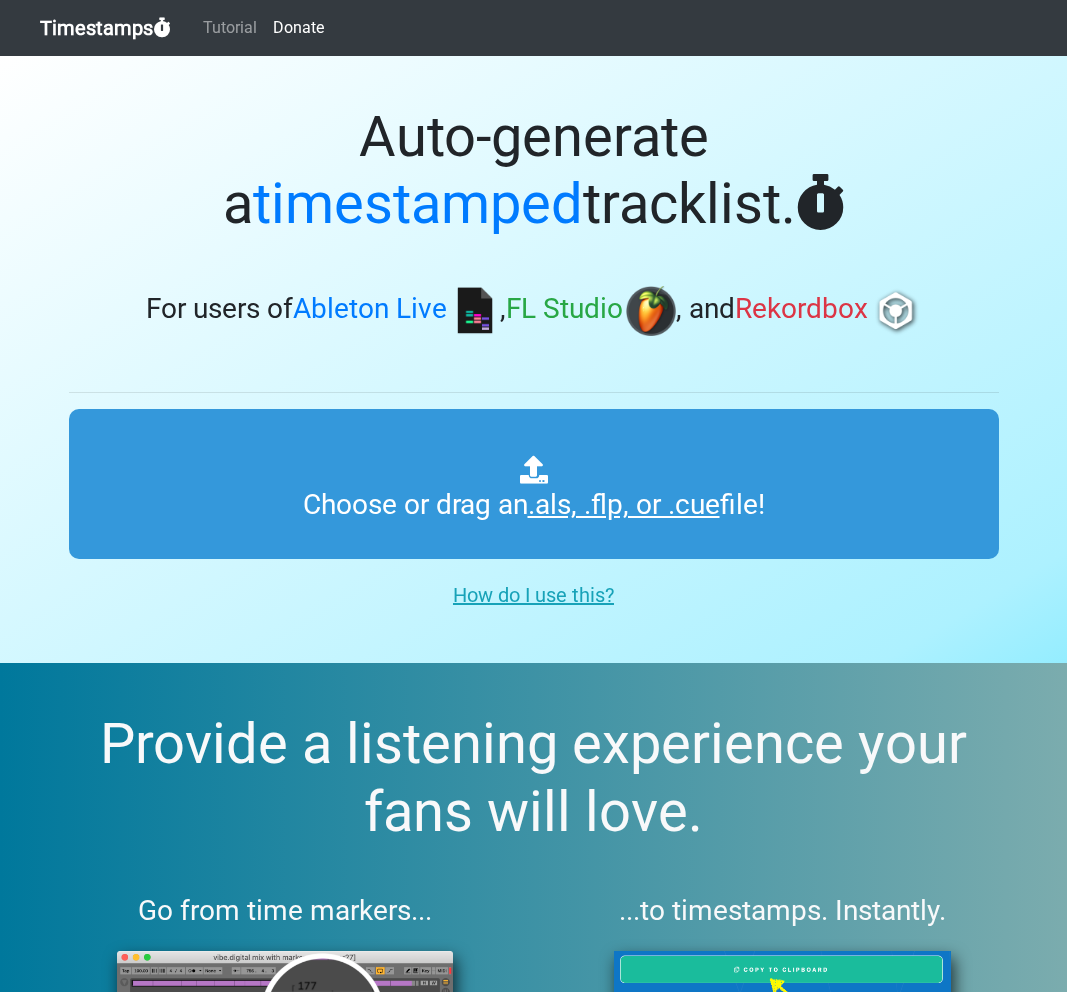 scroll, scrollTop: 0, scrollLeft: 0, axis: both 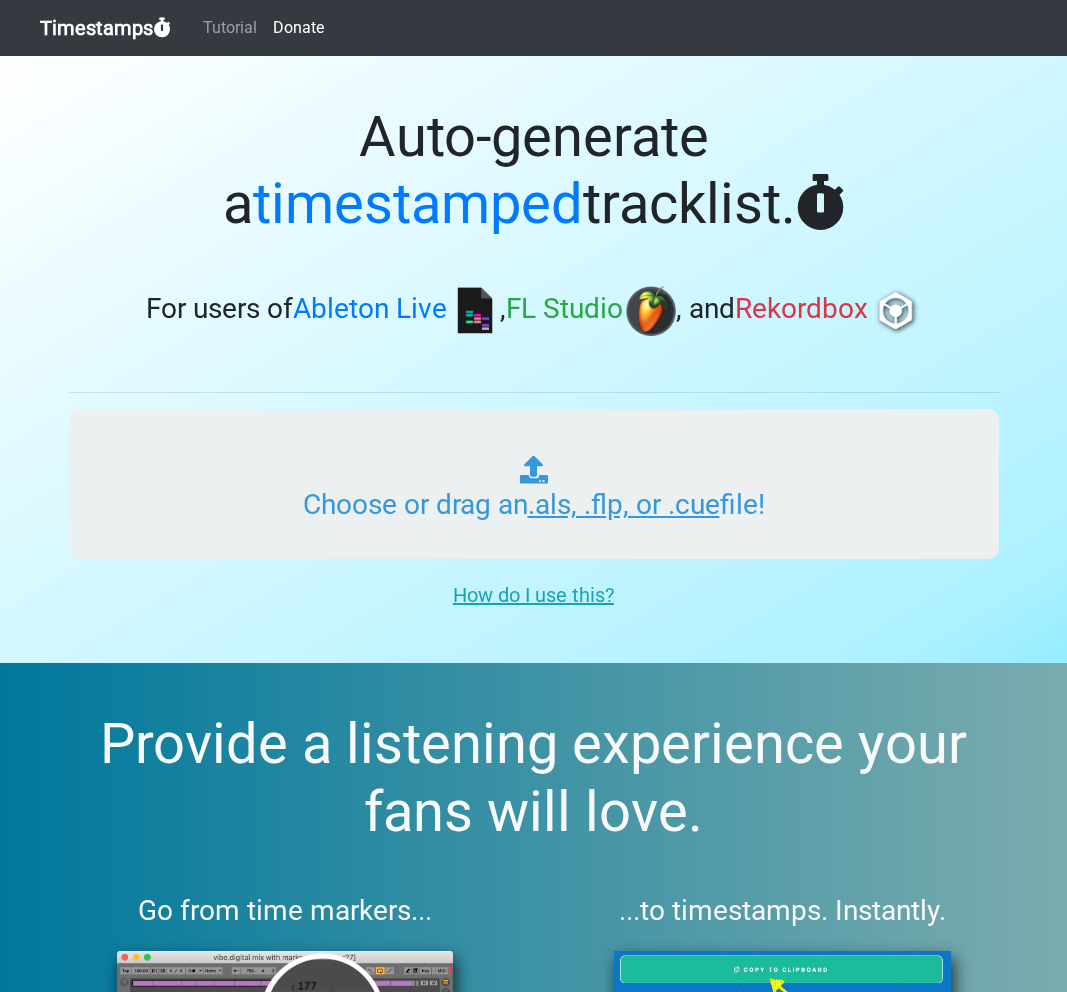 type on "C:\fakepath\ITM #215.als" 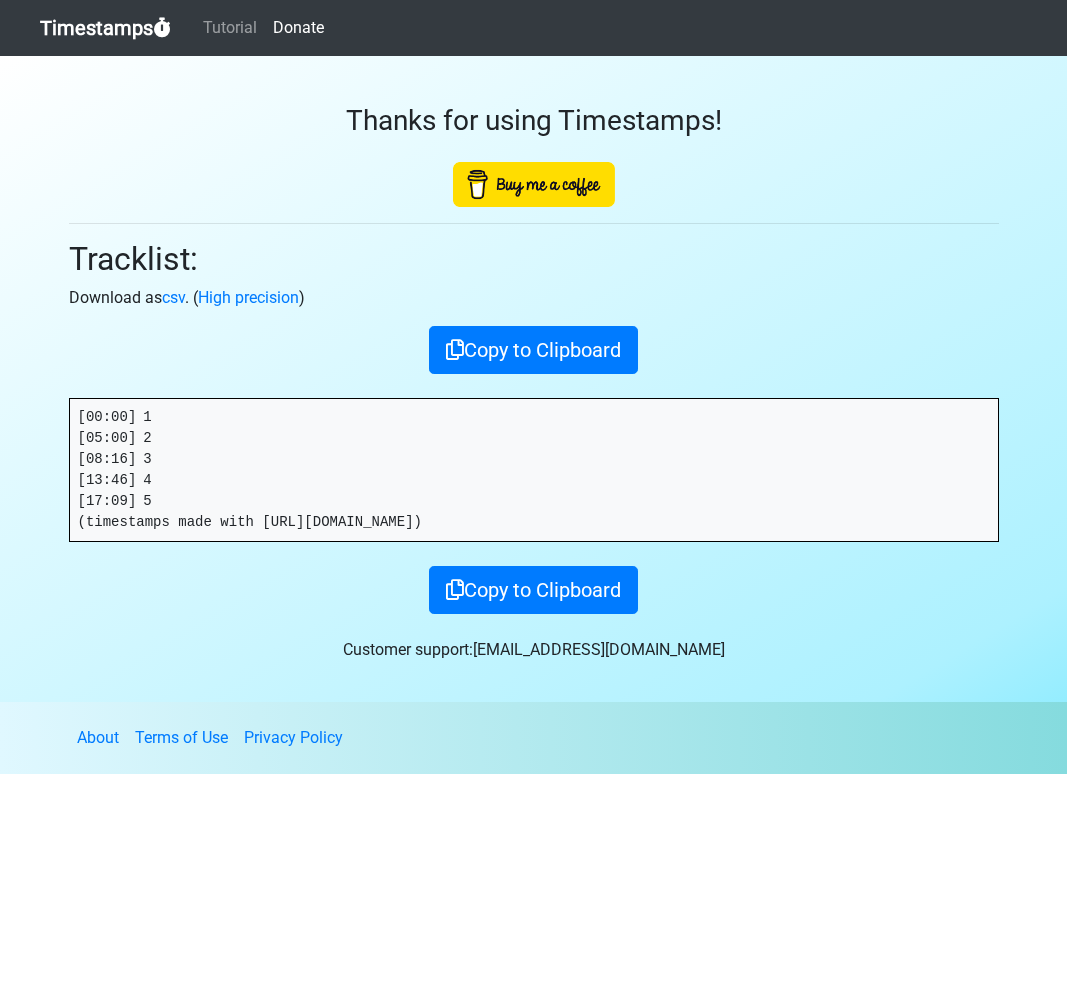 scroll, scrollTop: 0, scrollLeft: 0, axis: both 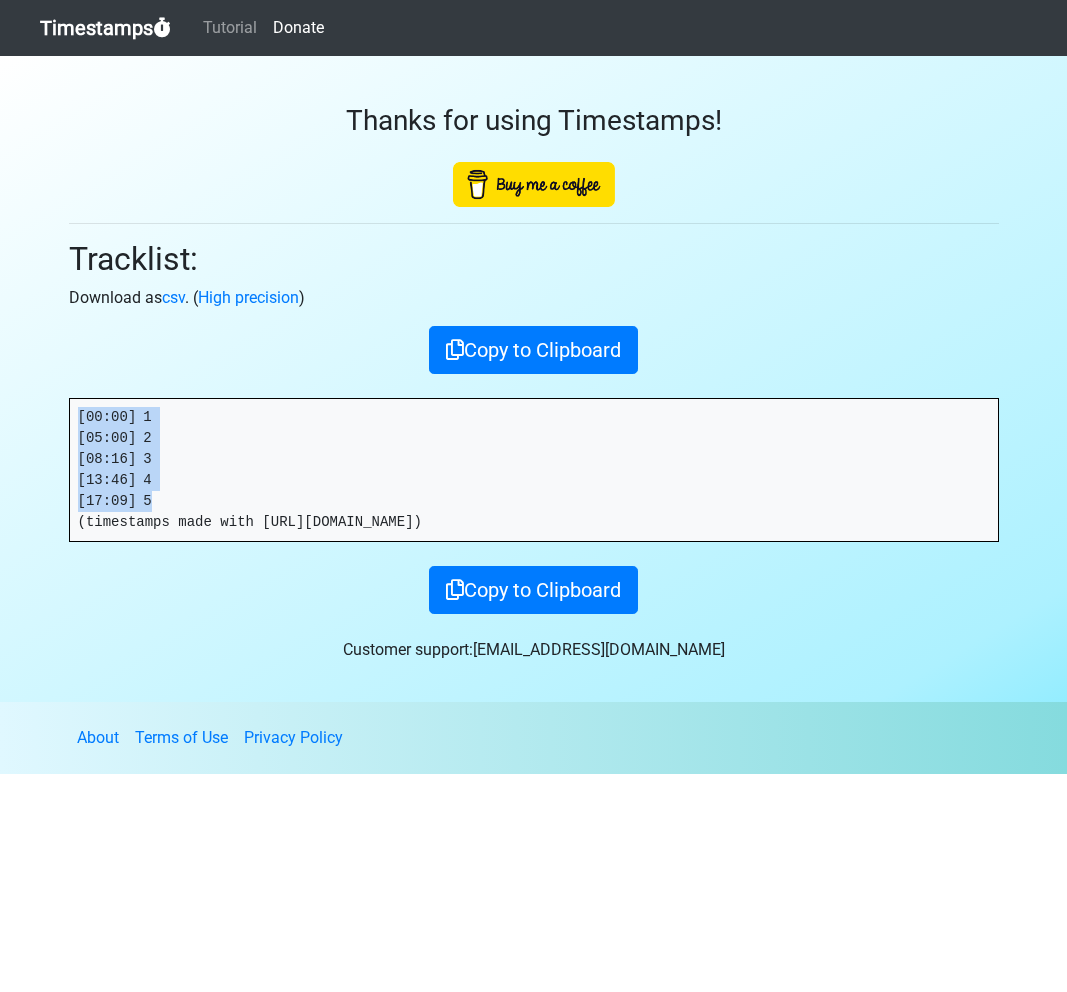 drag, startPoint x: 177, startPoint y: 495, endPoint x: 54, endPoint y: 397, distance: 157.26729 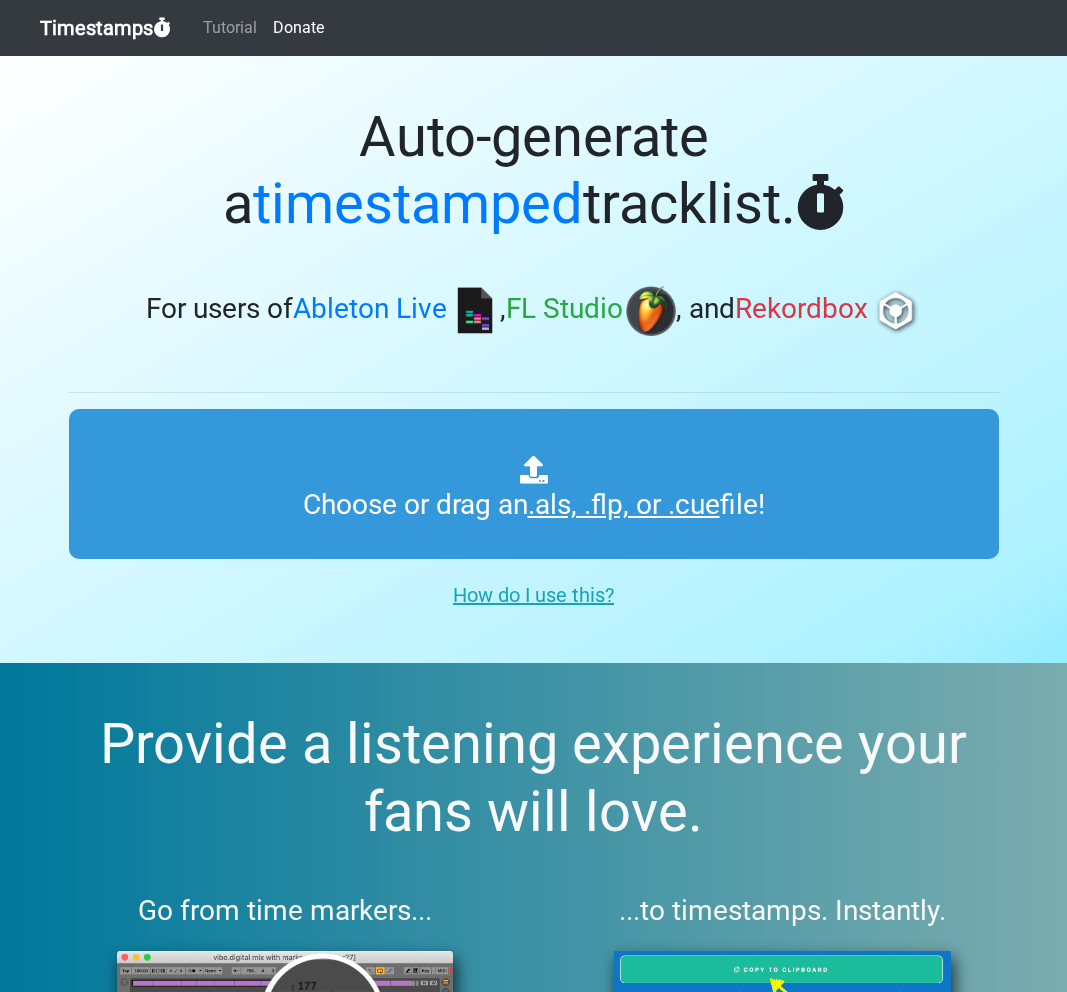 scroll, scrollTop: 0, scrollLeft: 0, axis: both 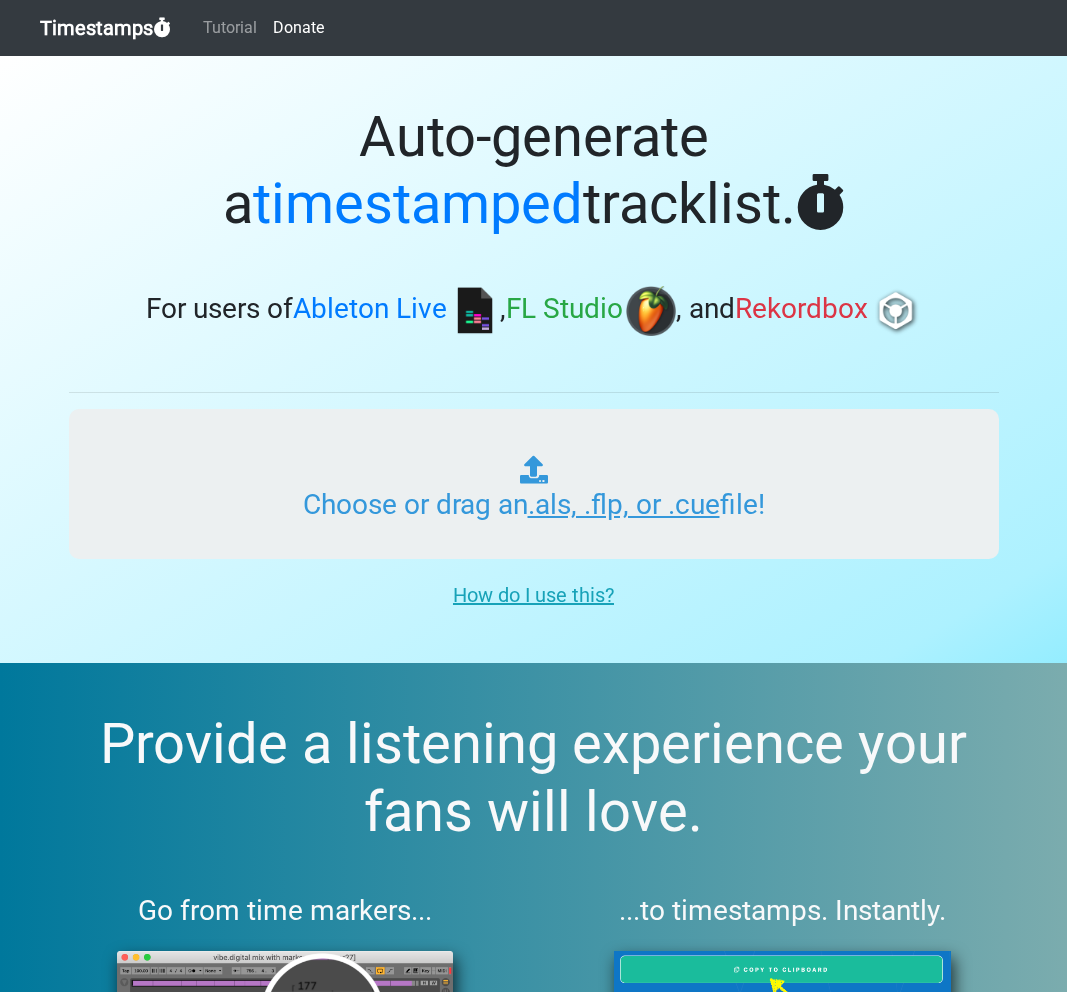 type on "C:\fakepath\ITM #216 - good.als" 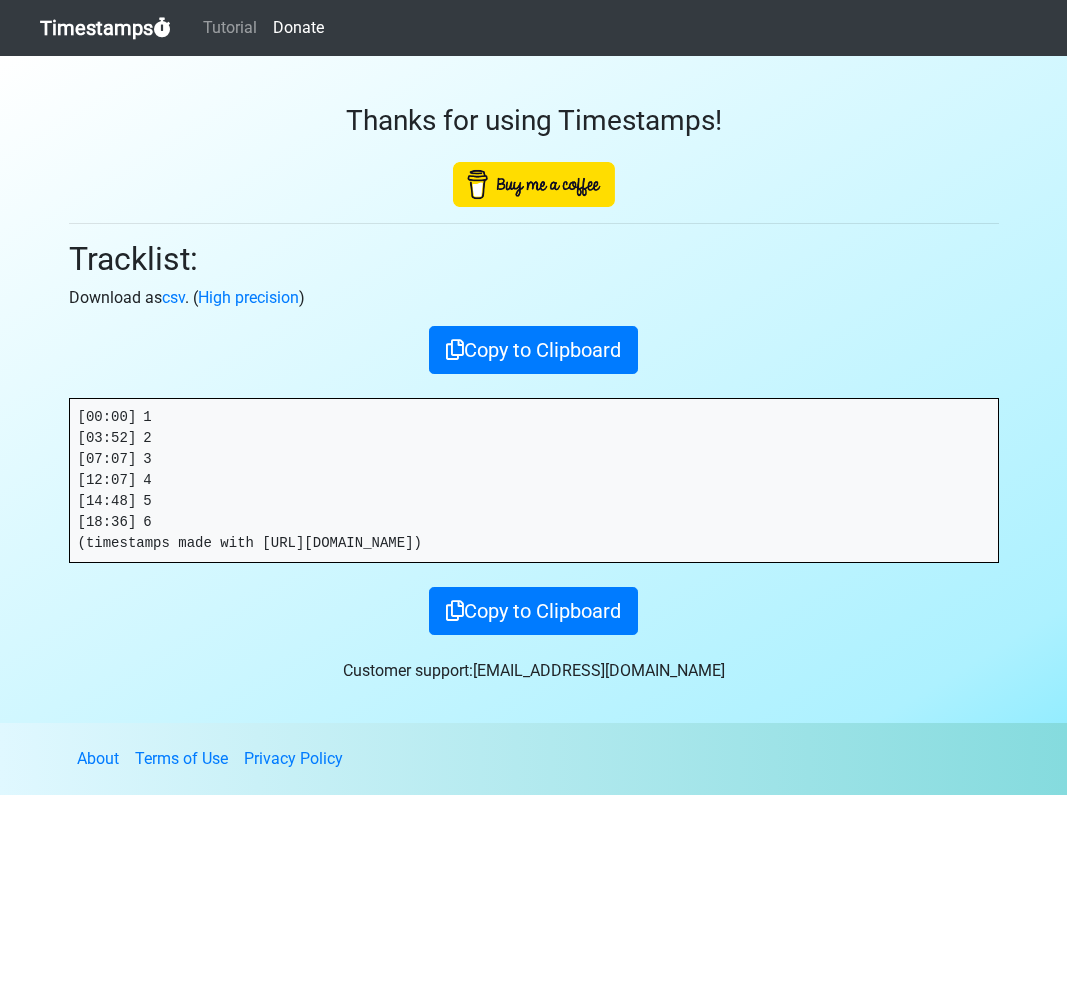 scroll, scrollTop: 0, scrollLeft: 0, axis: both 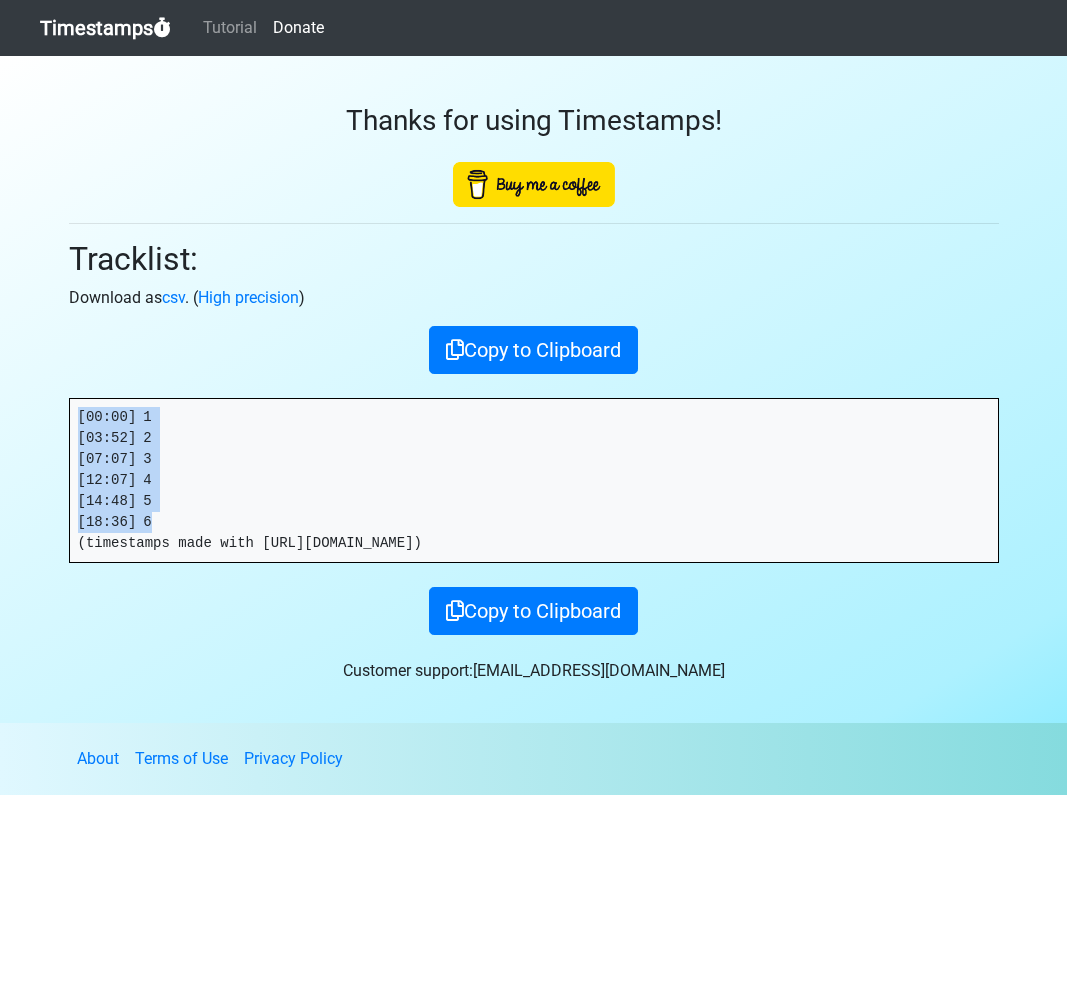 drag, startPoint x: 167, startPoint y: 526, endPoint x: 37, endPoint y: 386, distance: 191.04973 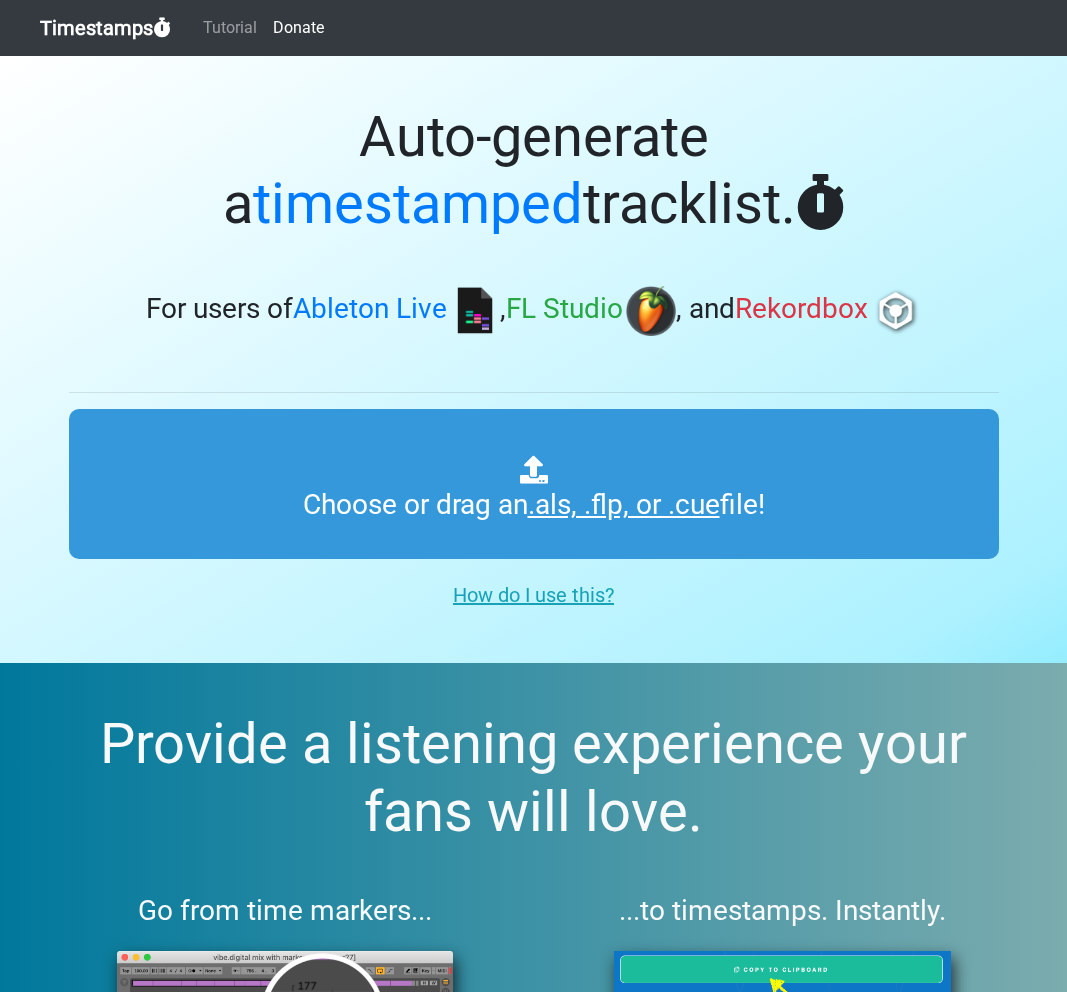 scroll, scrollTop: 0, scrollLeft: 0, axis: both 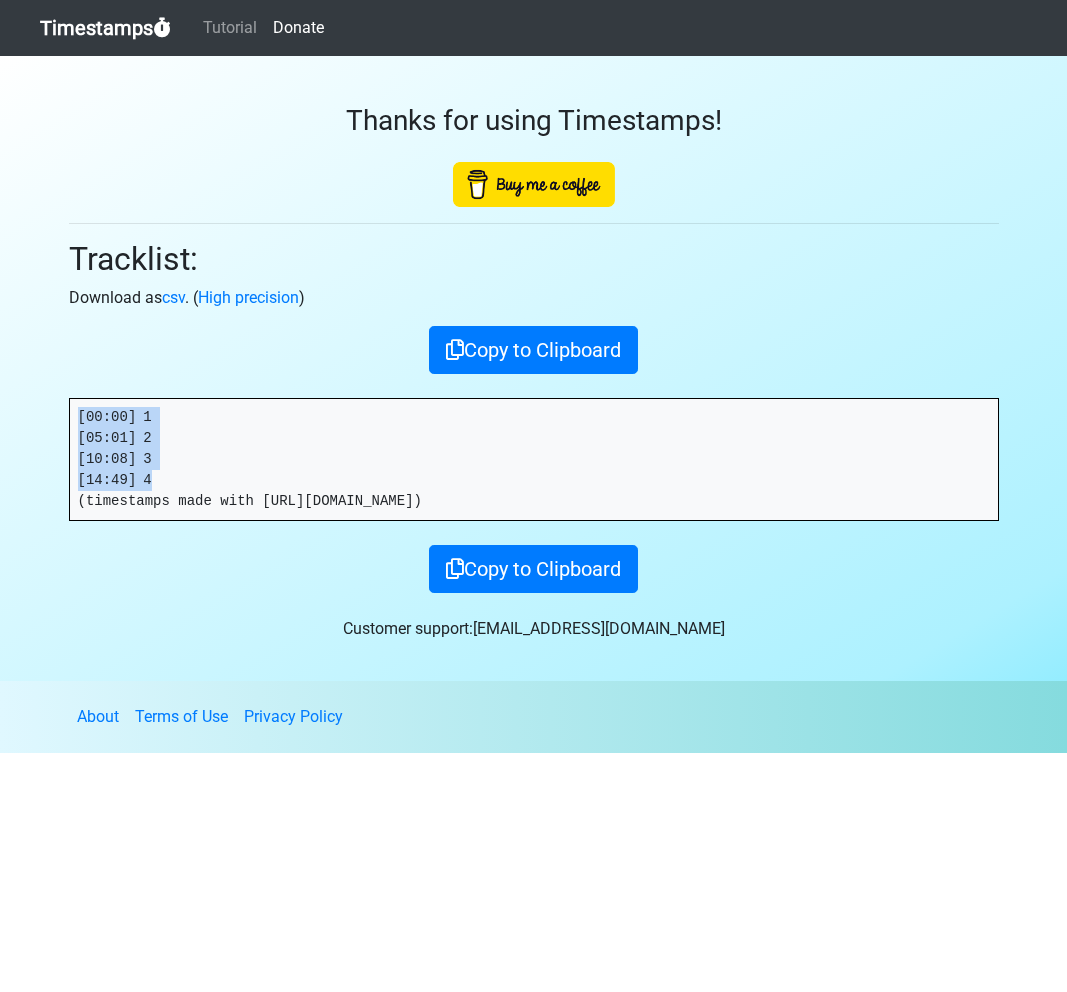 drag, startPoint x: 170, startPoint y: 481, endPoint x: 67, endPoint y: 392, distance: 136.12494 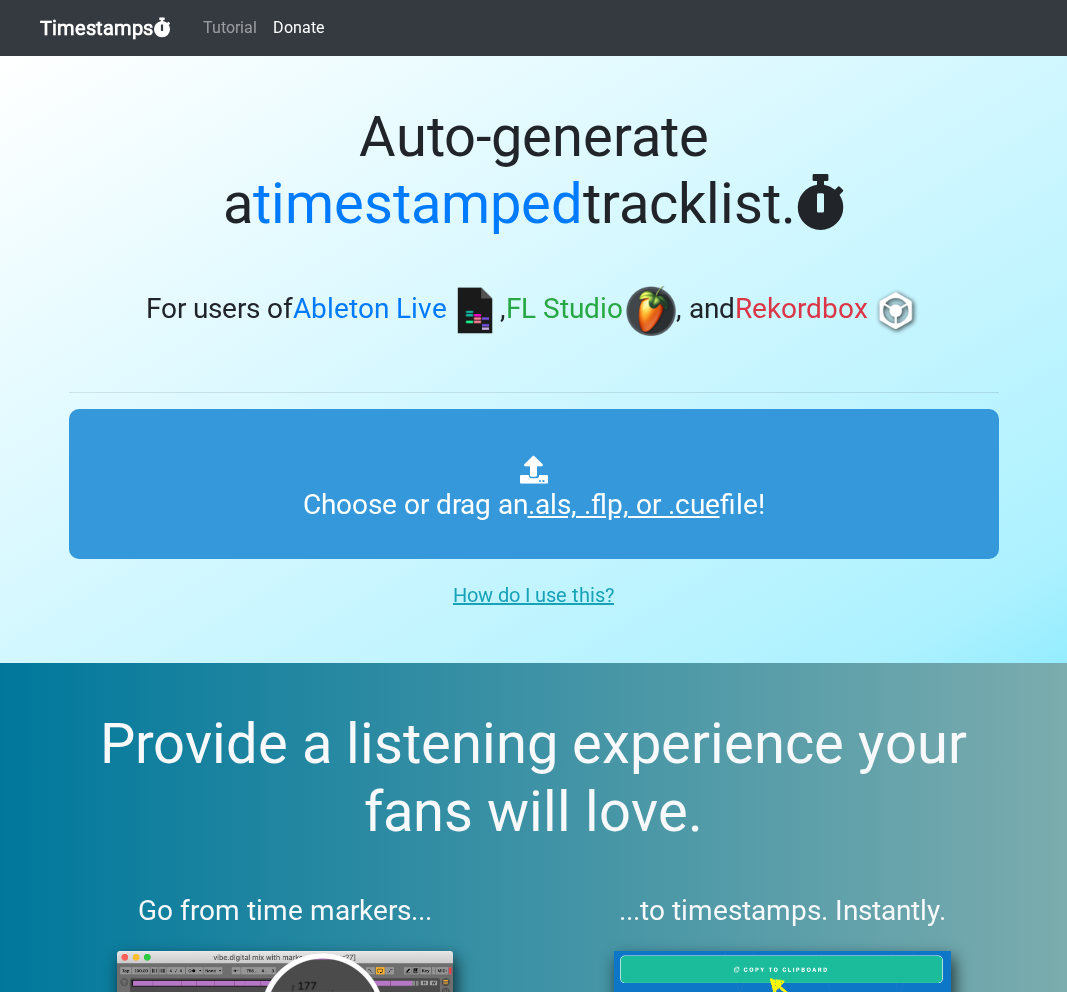 scroll, scrollTop: 0, scrollLeft: 0, axis: both 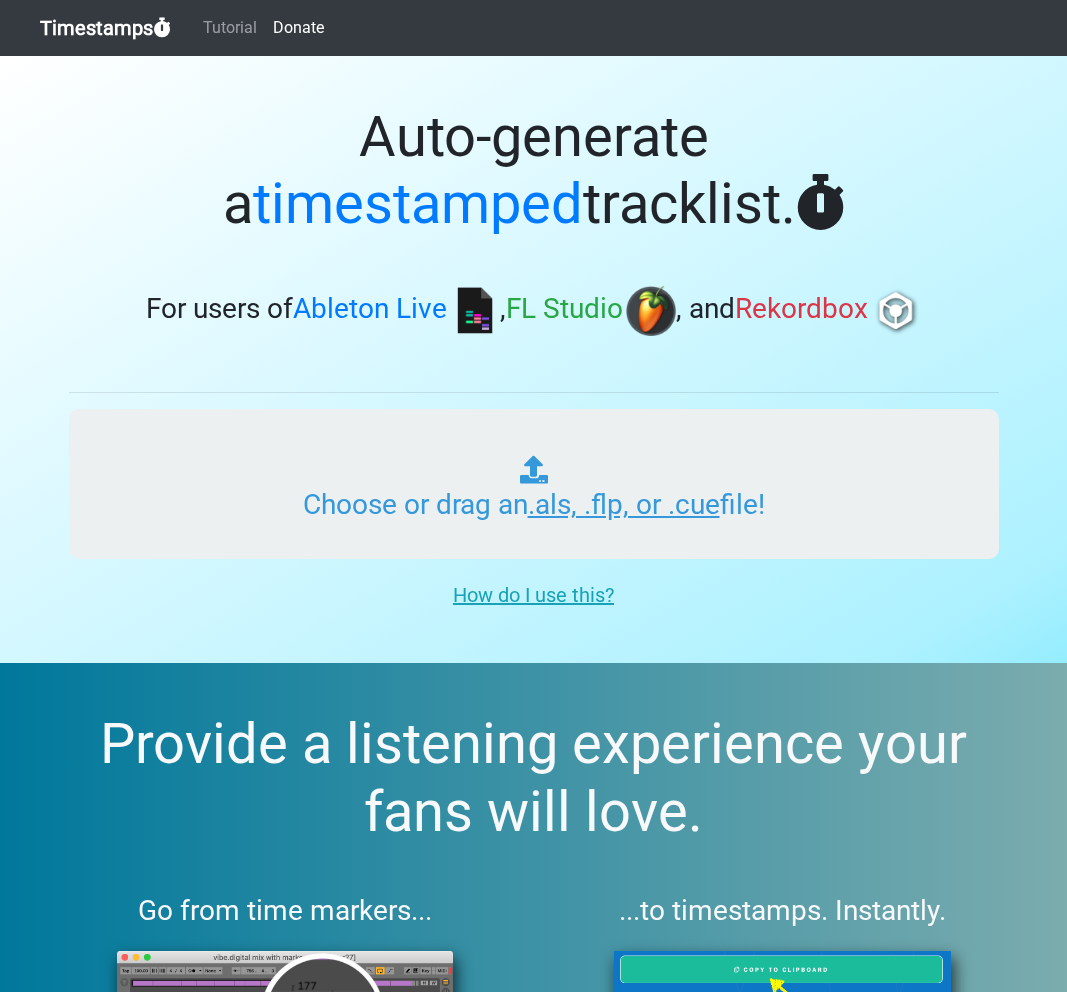 type on "C:\fakepath\ITM #218 - good.als" 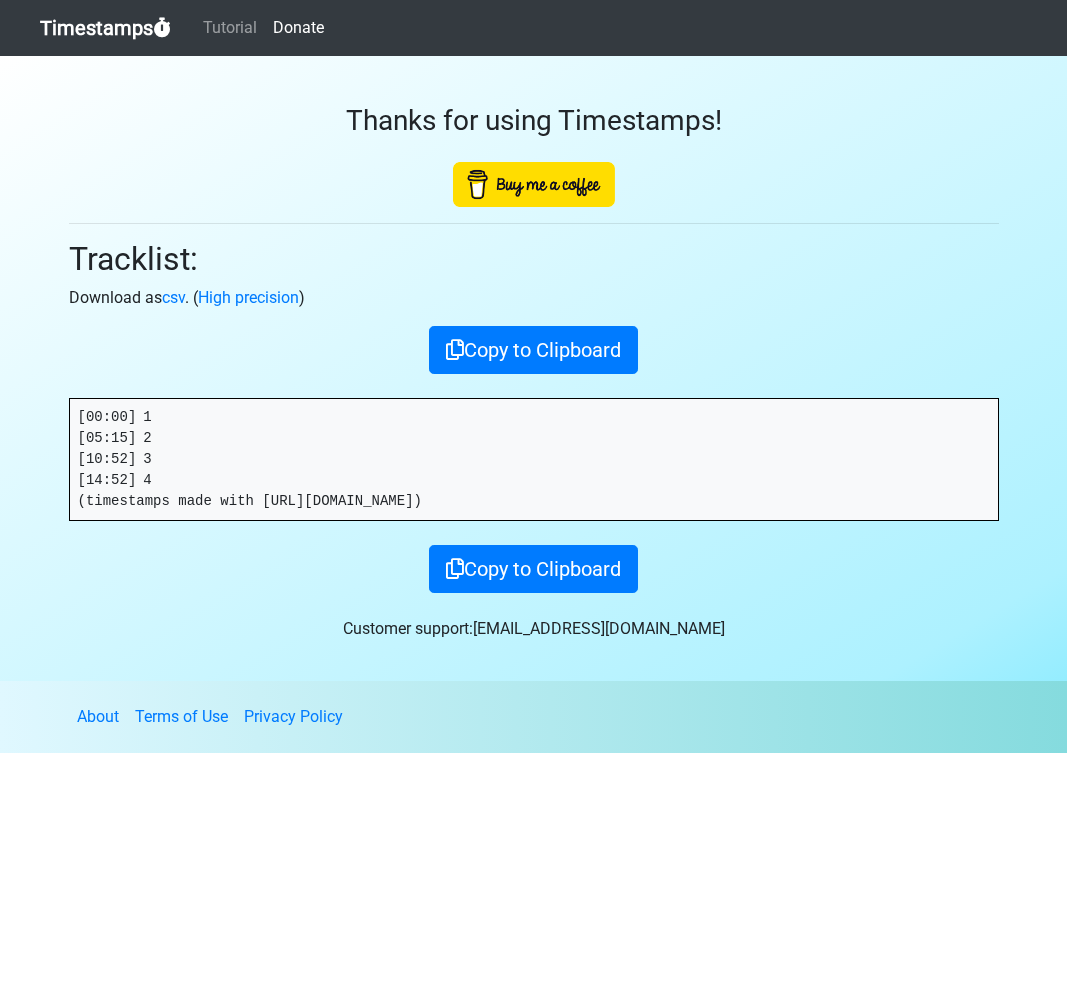 scroll, scrollTop: 0, scrollLeft: 0, axis: both 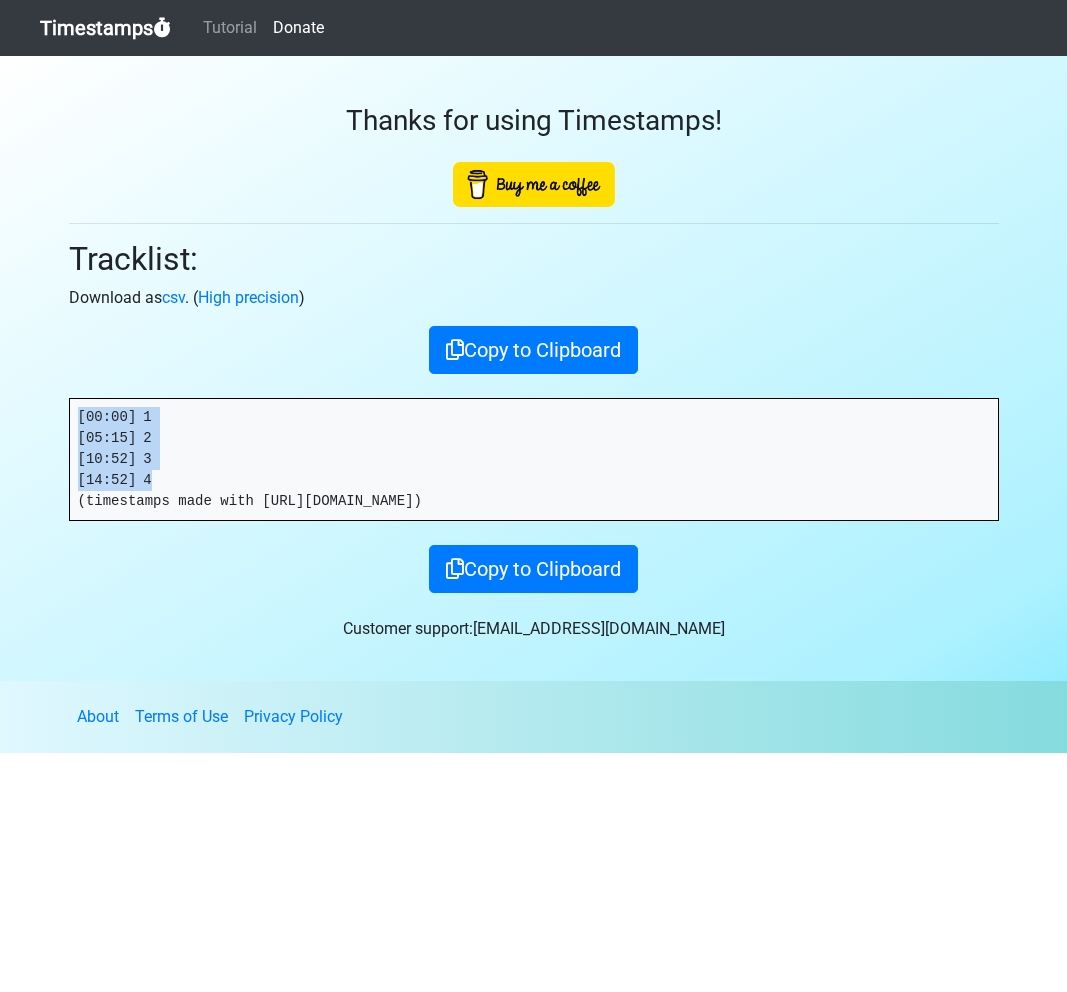 drag, startPoint x: 161, startPoint y: 481, endPoint x: 40, endPoint y: 397, distance: 147.29901 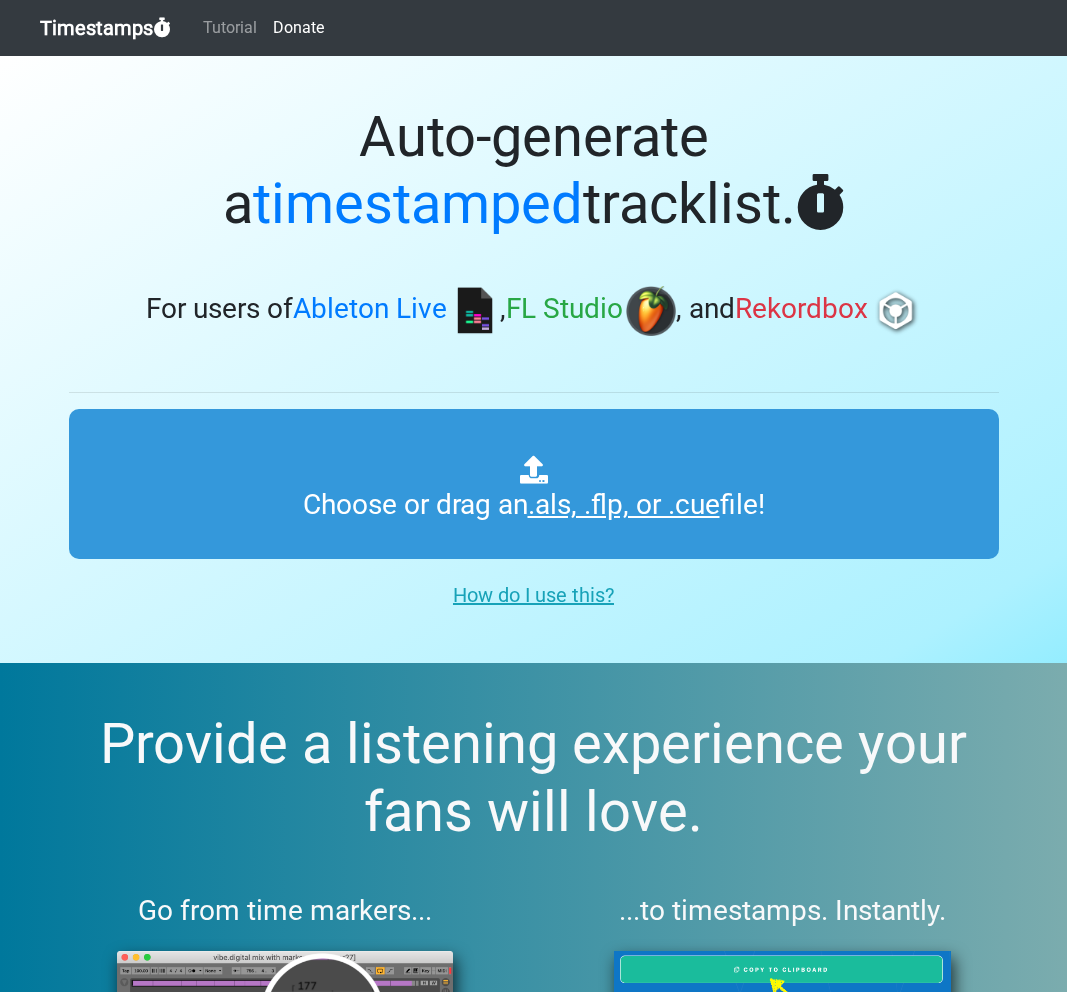 scroll, scrollTop: 0, scrollLeft: 0, axis: both 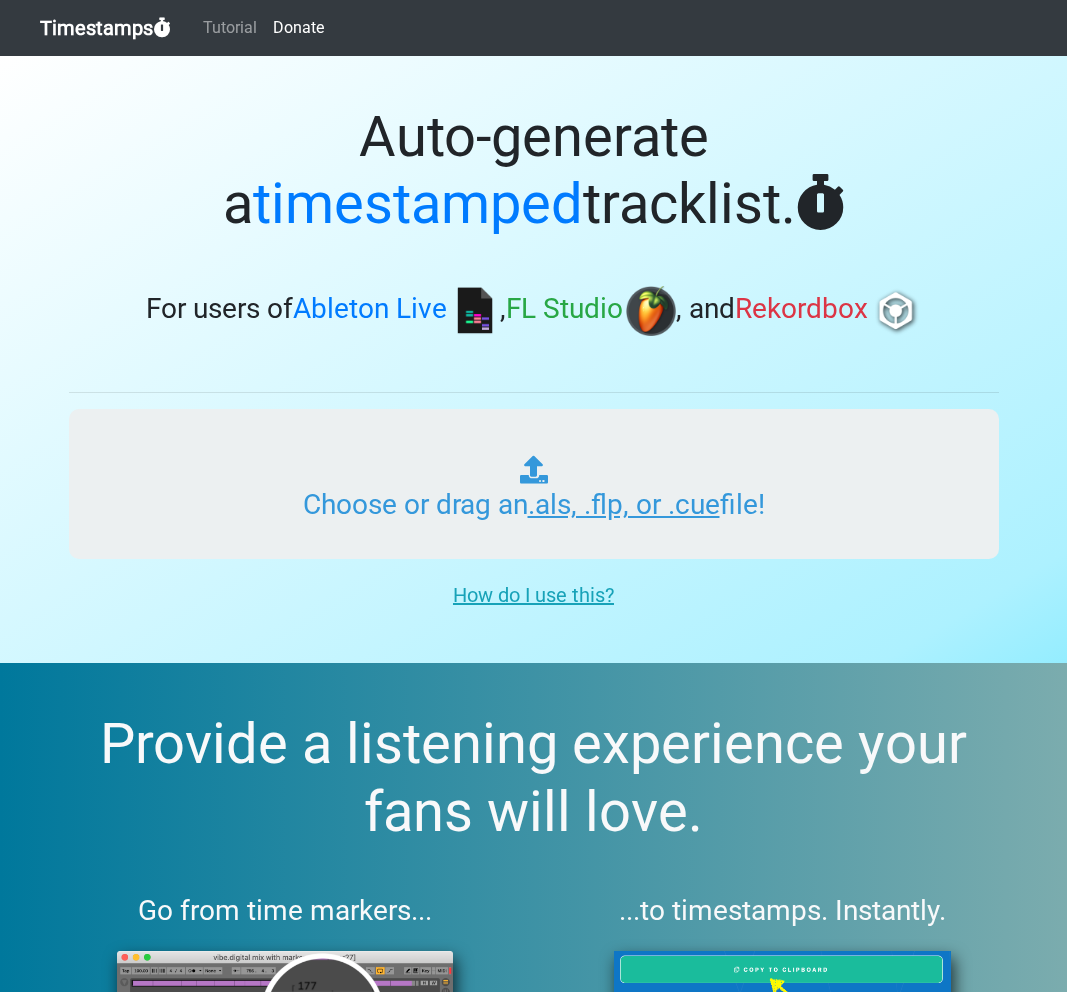 type on "C:\fakepath\ITM #219 - good.als" 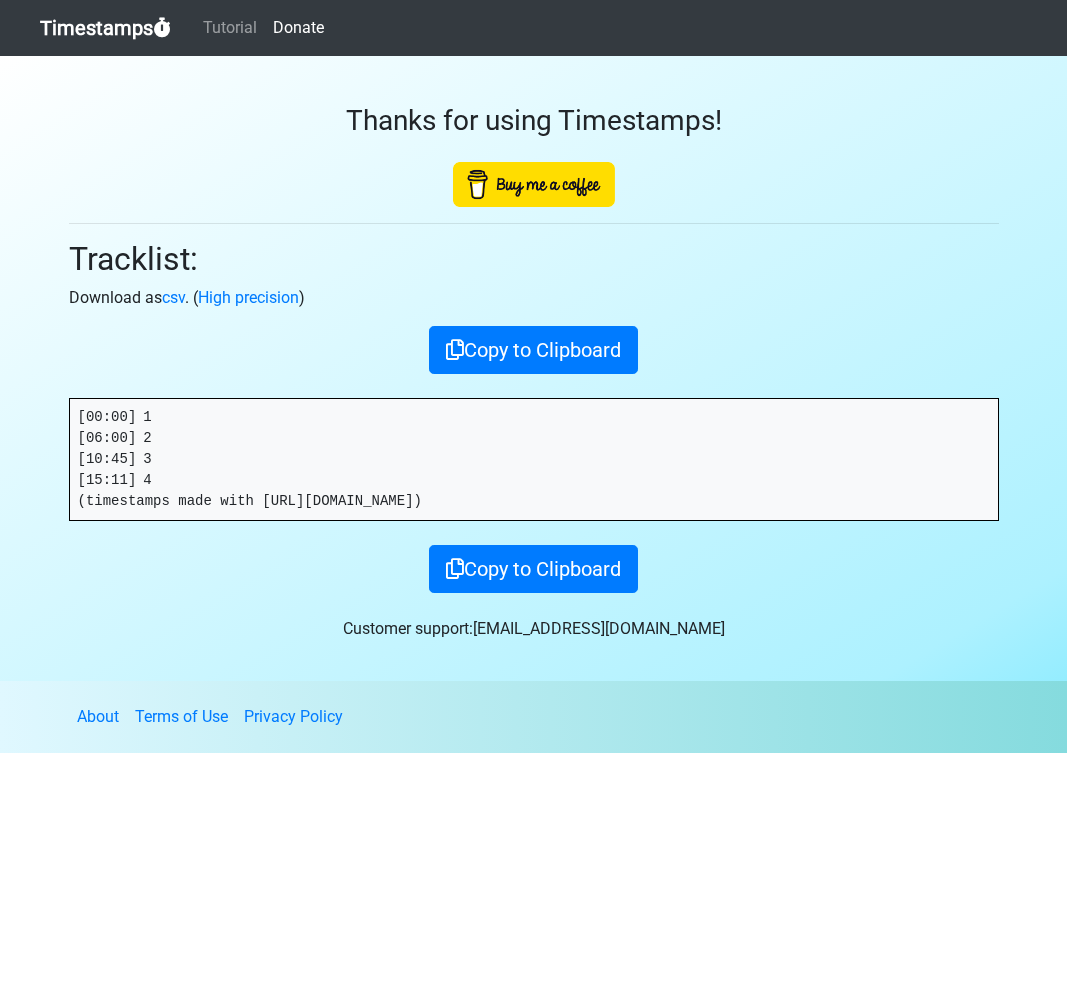 scroll, scrollTop: 0, scrollLeft: 0, axis: both 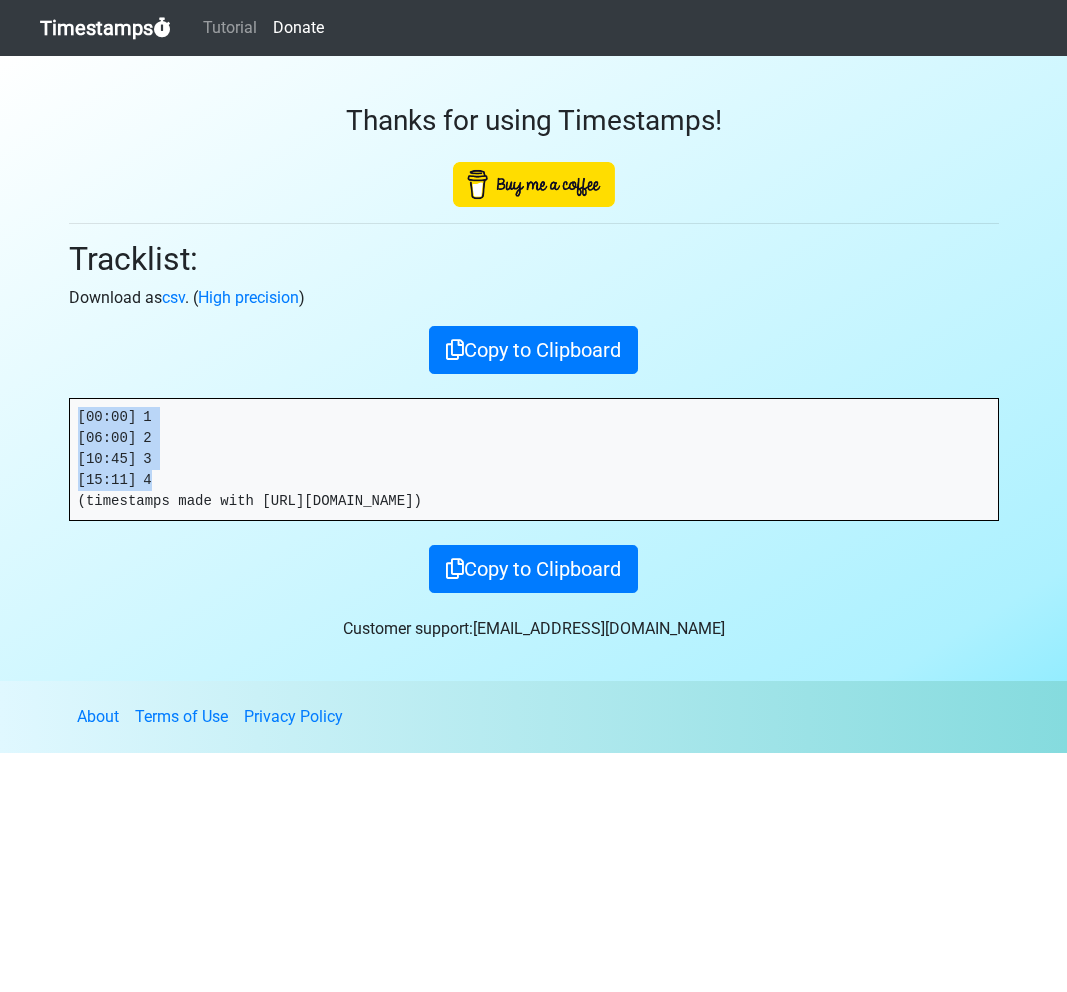 drag, startPoint x: 200, startPoint y: 480, endPoint x: 63, endPoint y: 389, distance: 164.46884 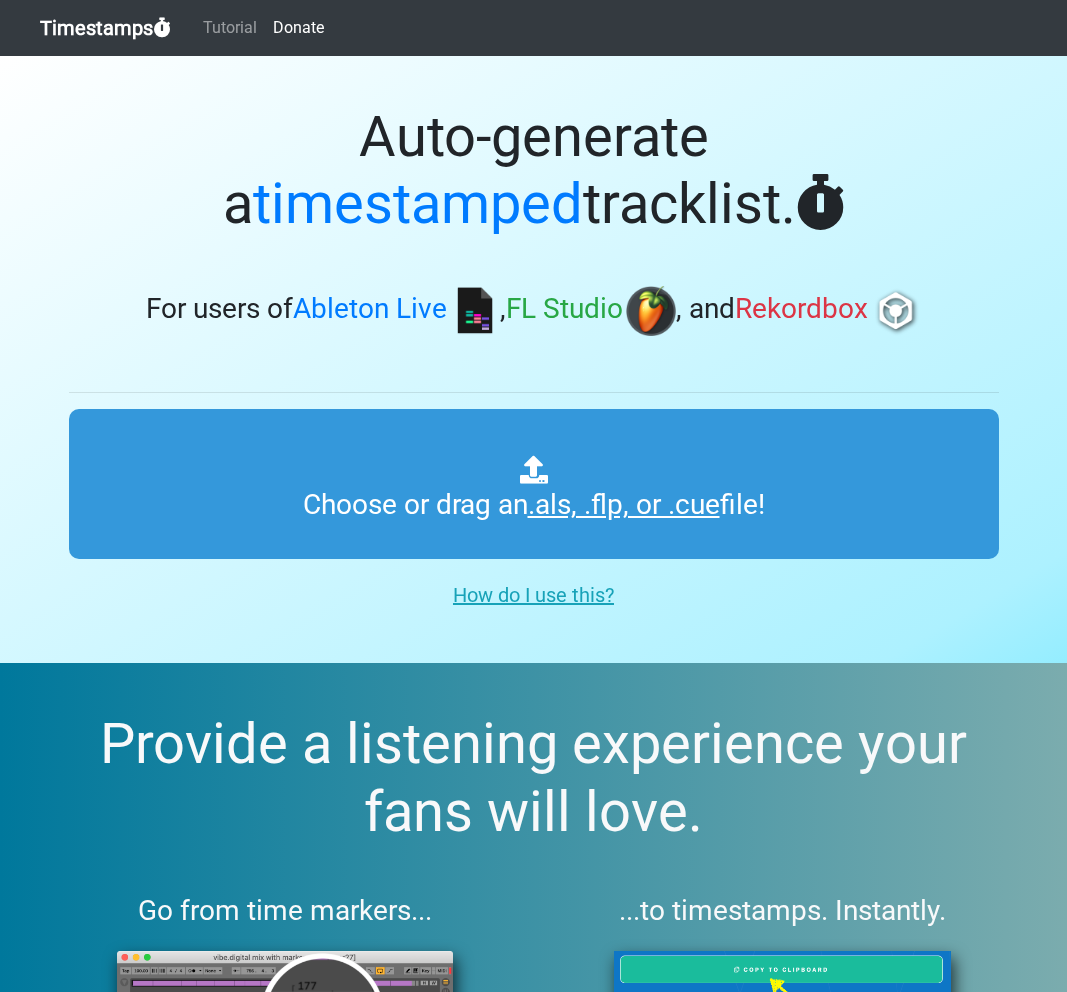 scroll, scrollTop: 0, scrollLeft: 0, axis: both 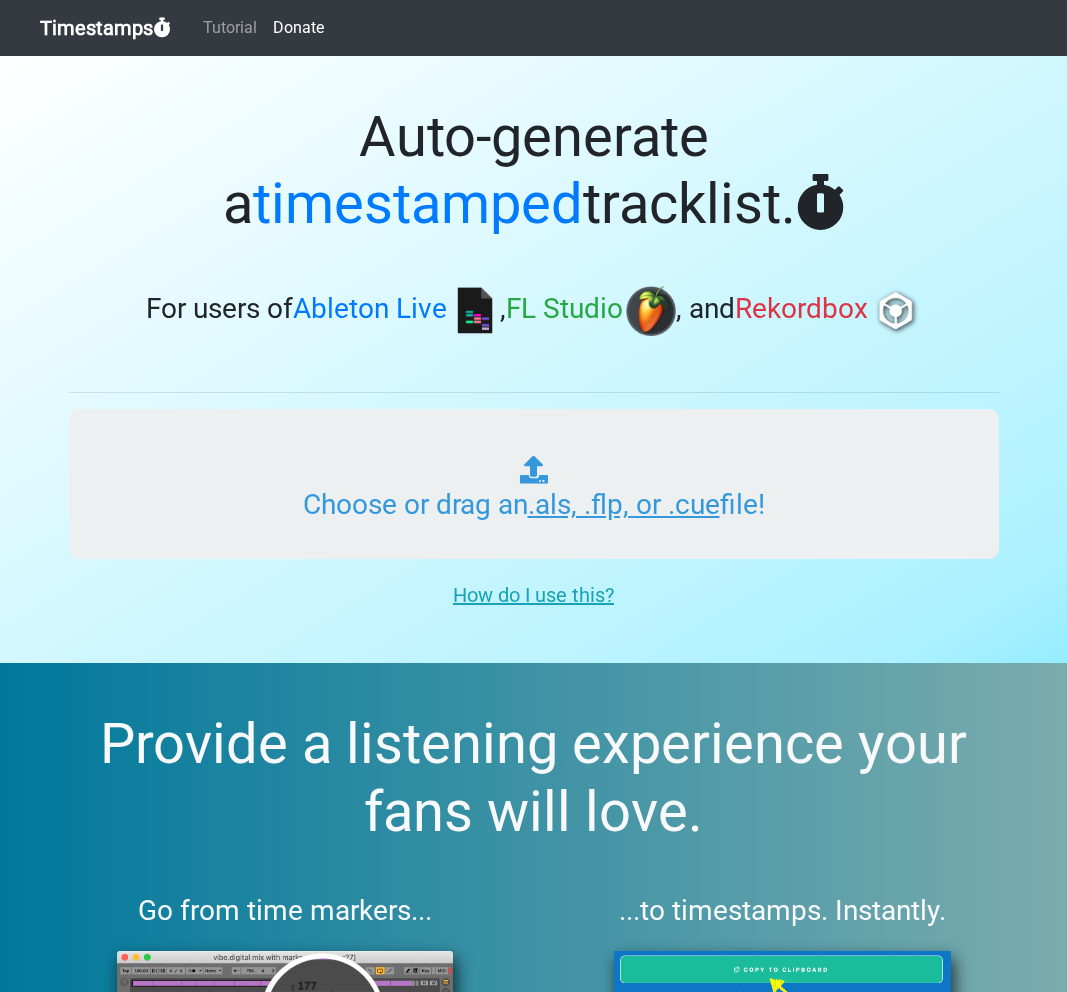 type on "C:\fakepath\ITM 287.als" 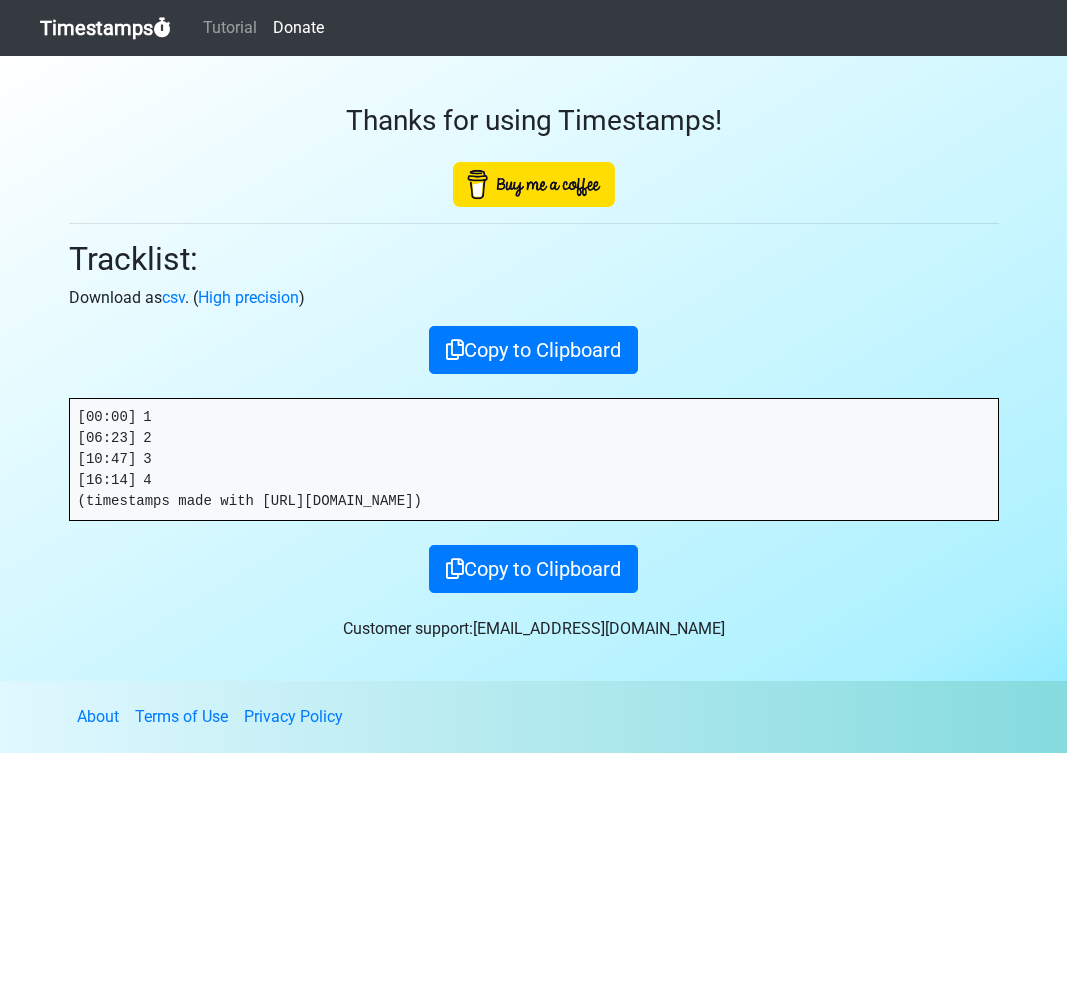 scroll, scrollTop: 0, scrollLeft: 0, axis: both 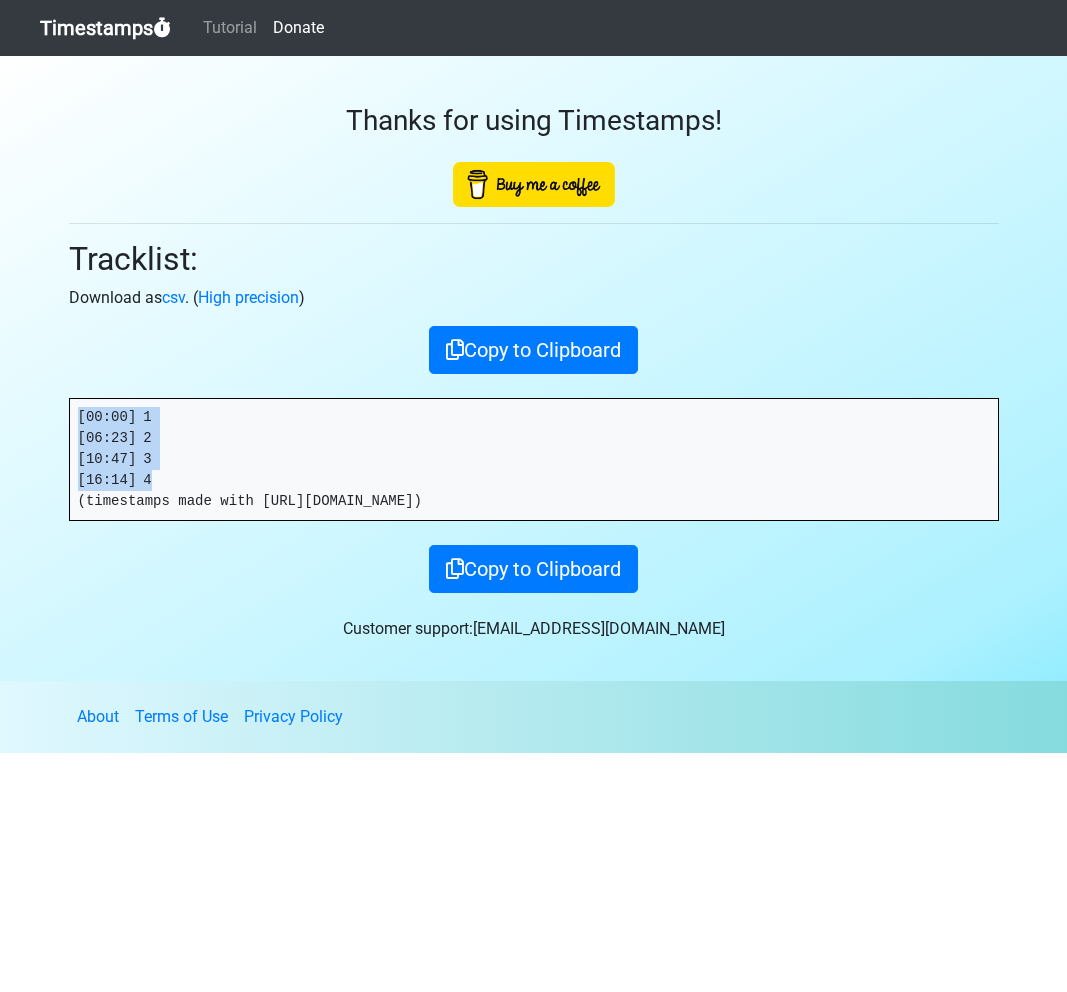 drag, startPoint x: 164, startPoint y: 478, endPoint x: 58, endPoint y: 393, distance: 135.87126 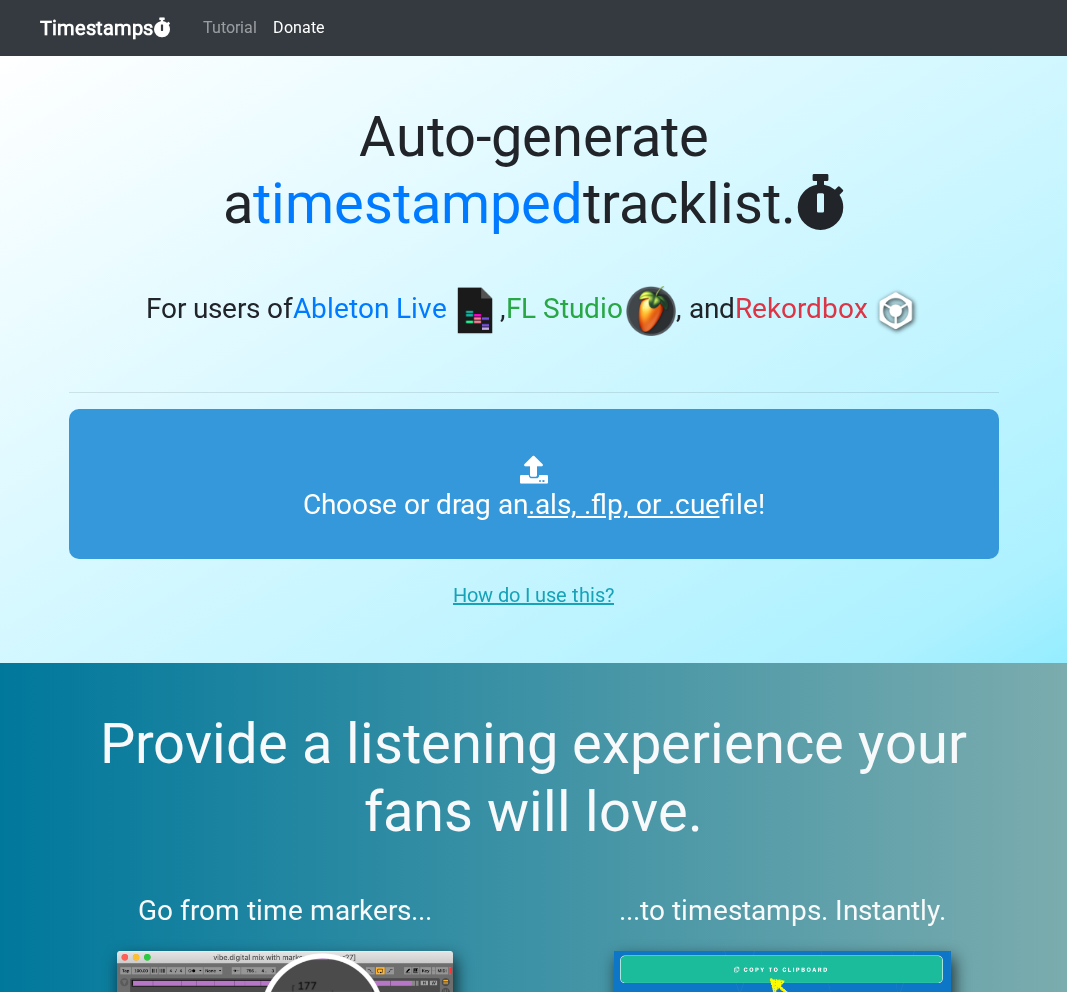 scroll, scrollTop: 0, scrollLeft: 0, axis: both 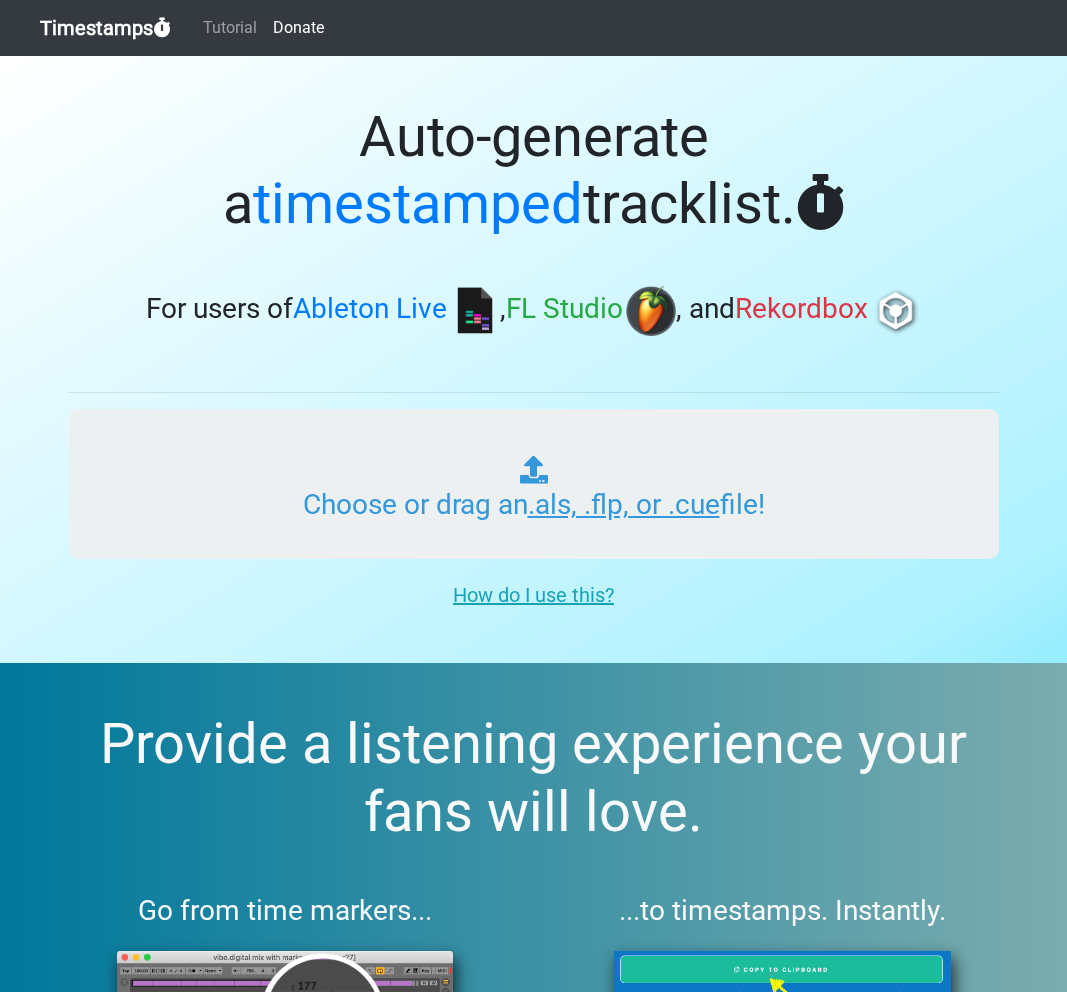 type on "C:\fakepath\ITM 288.als" 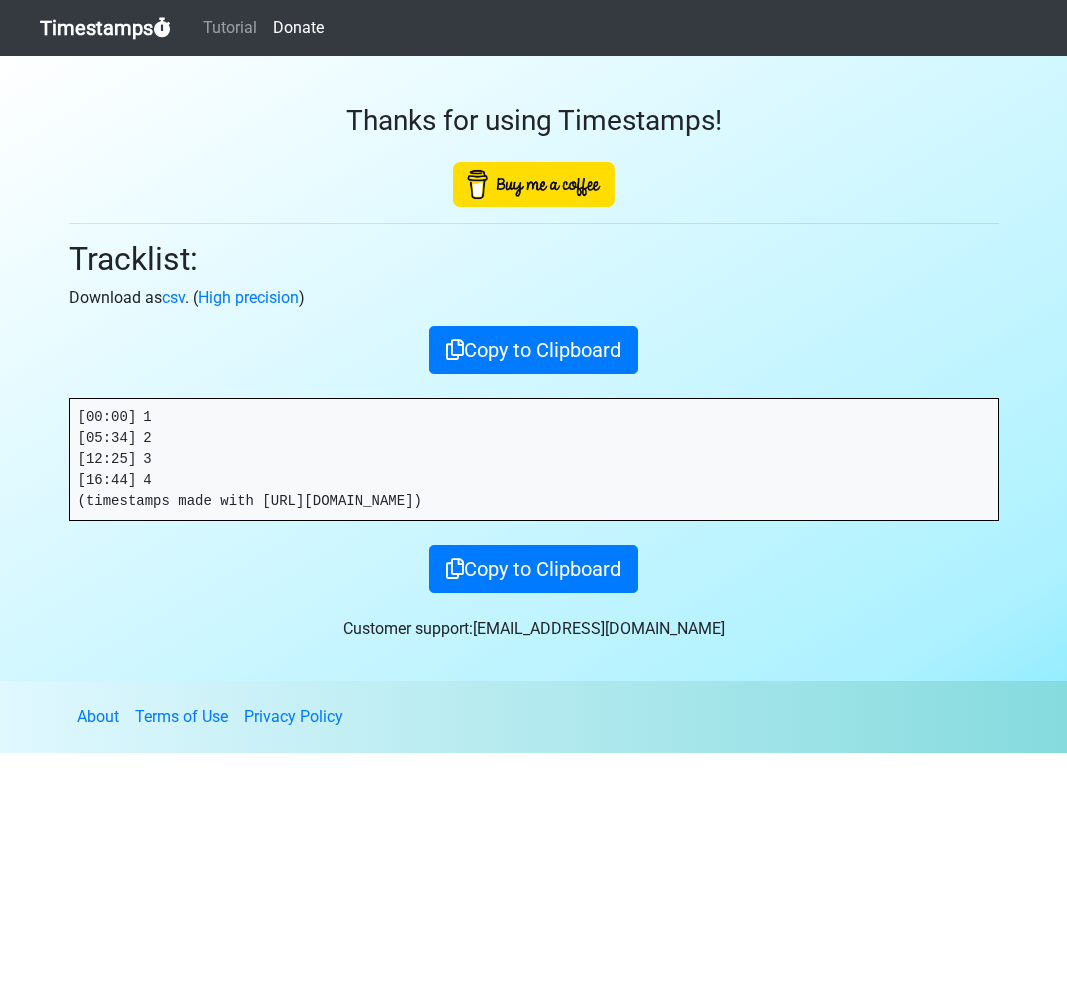 scroll, scrollTop: 0, scrollLeft: 0, axis: both 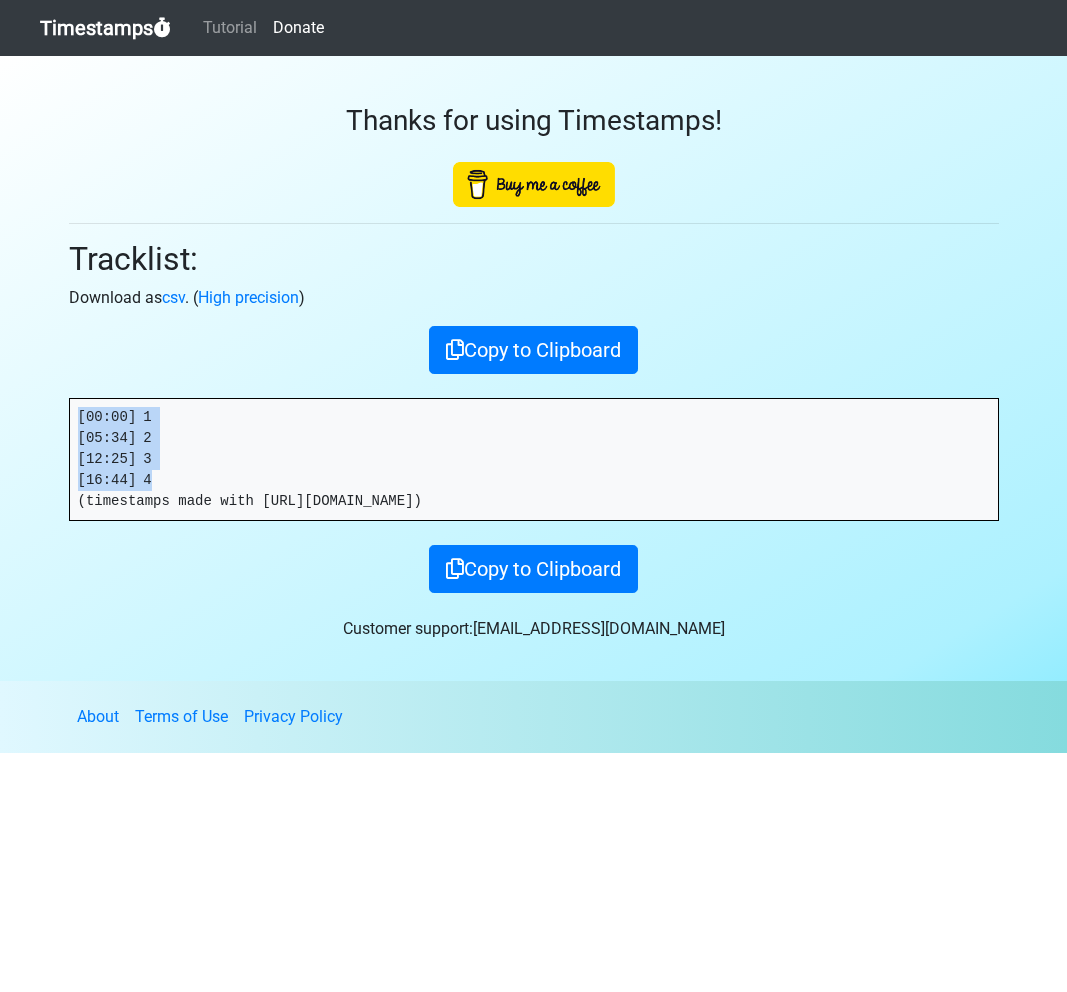 drag, startPoint x: 171, startPoint y: 481, endPoint x: 48, endPoint y: 397, distance: 148.9463 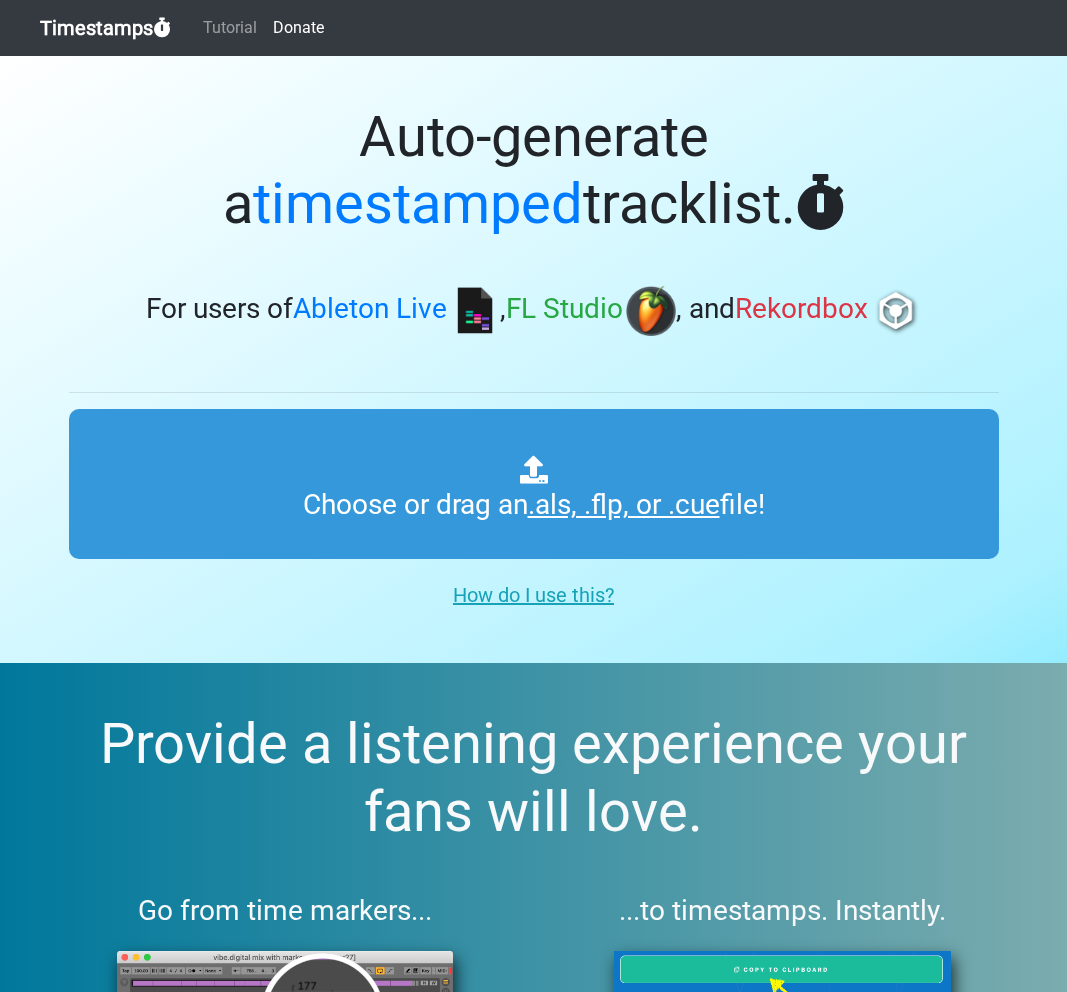 scroll, scrollTop: 0, scrollLeft: 0, axis: both 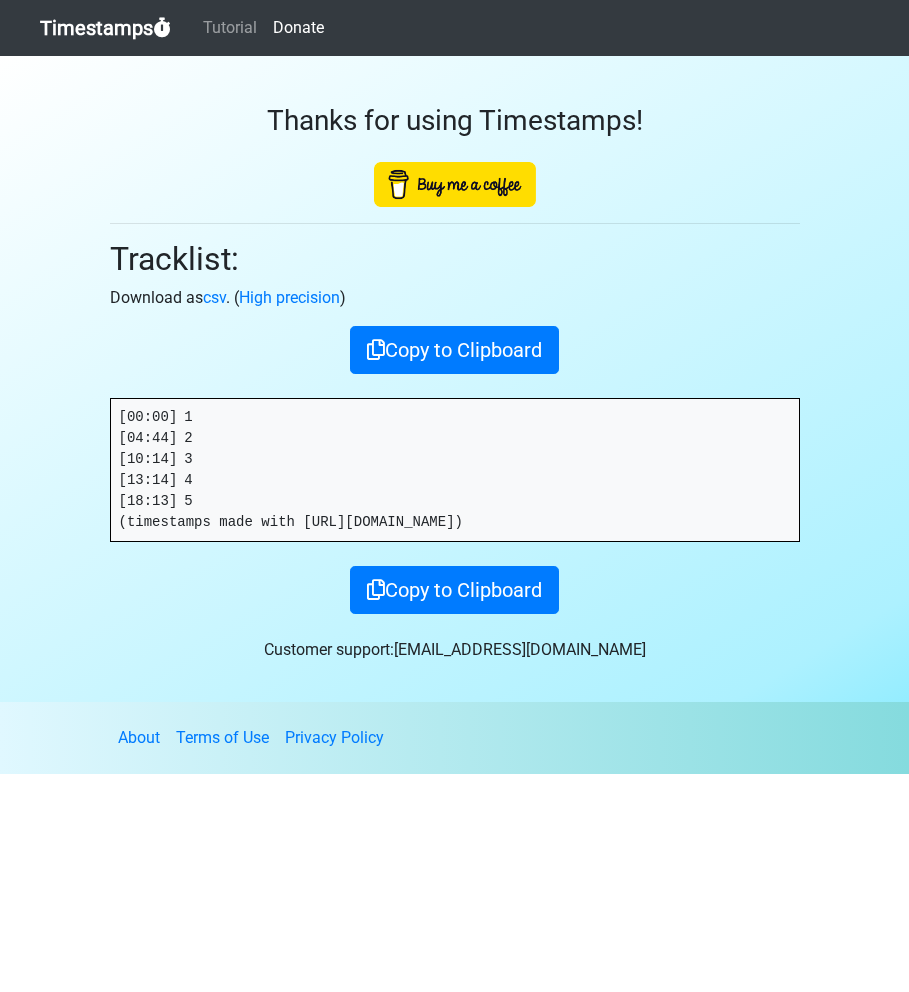 click on "[00:00] 1
[04:44] 2
[10:14] 3
[13:14] 4
[18:13] 5
(timestamps made with [URL][DOMAIN_NAME])" at bounding box center (455, 470) 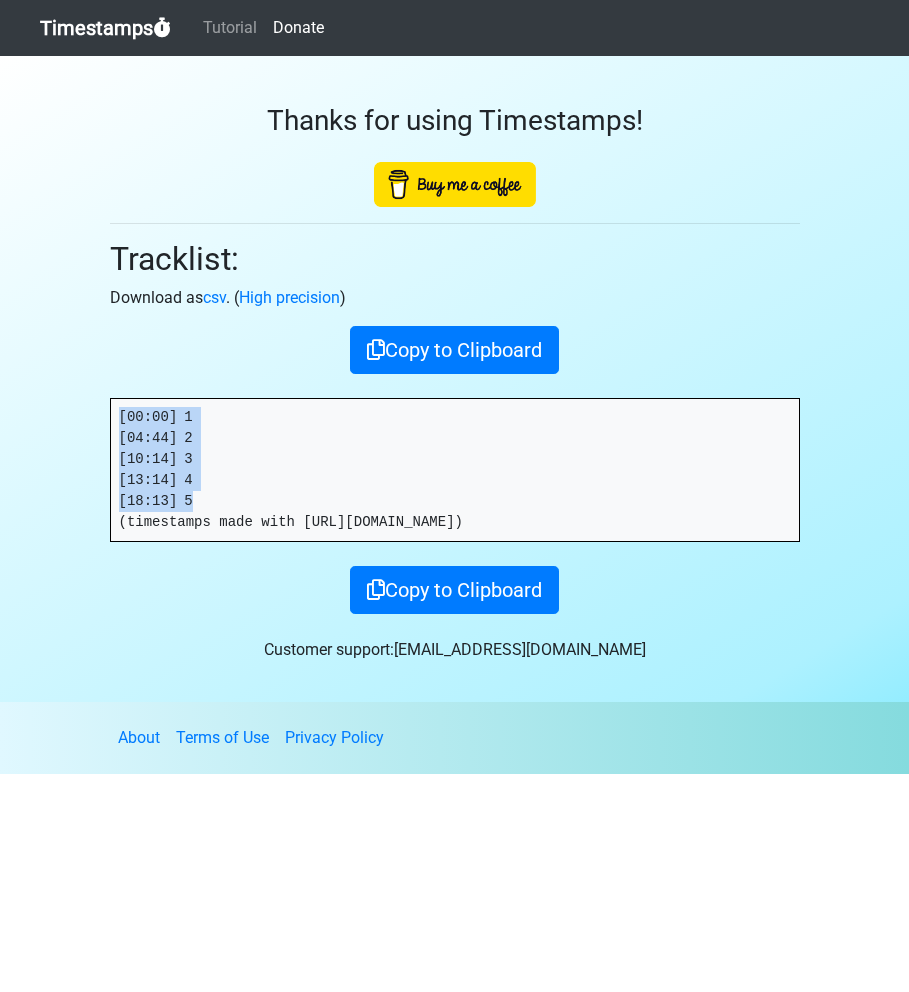 drag, startPoint x: 229, startPoint y: 511, endPoint x: 91, endPoint y: 418, distance: 166.41214 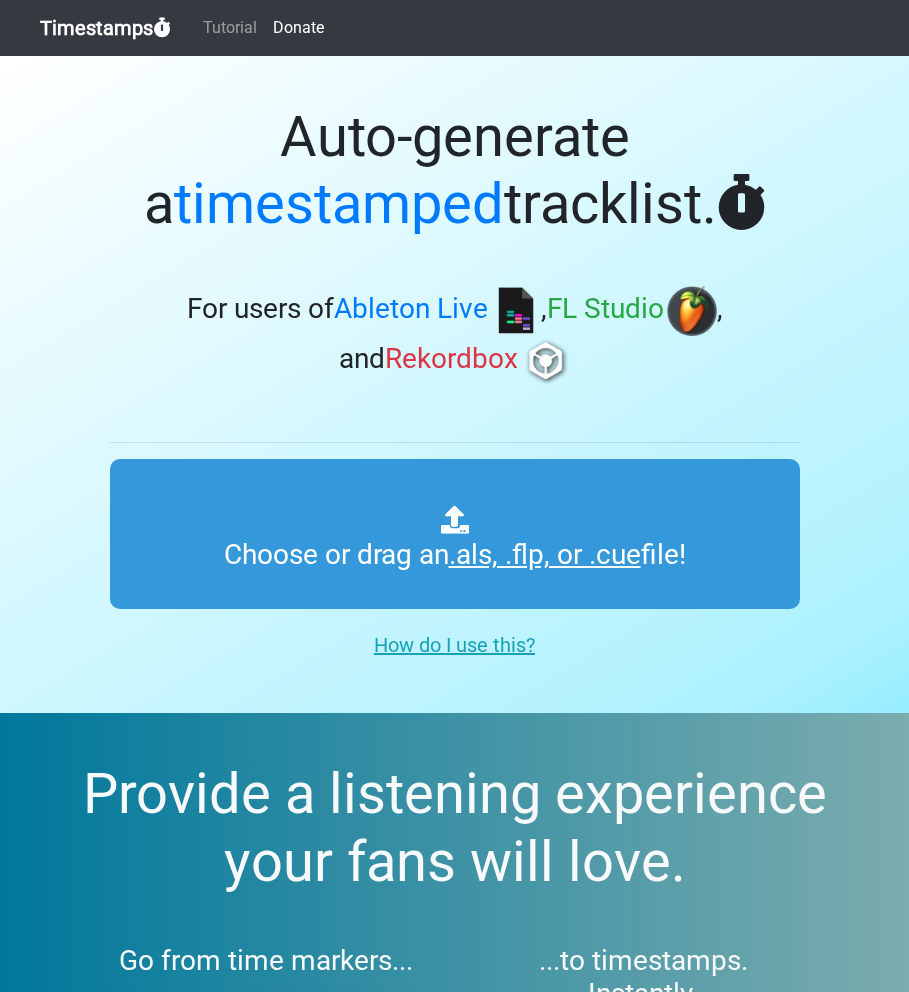 scroll, scrollTop: 0, scrollLeft: 0, axis: both 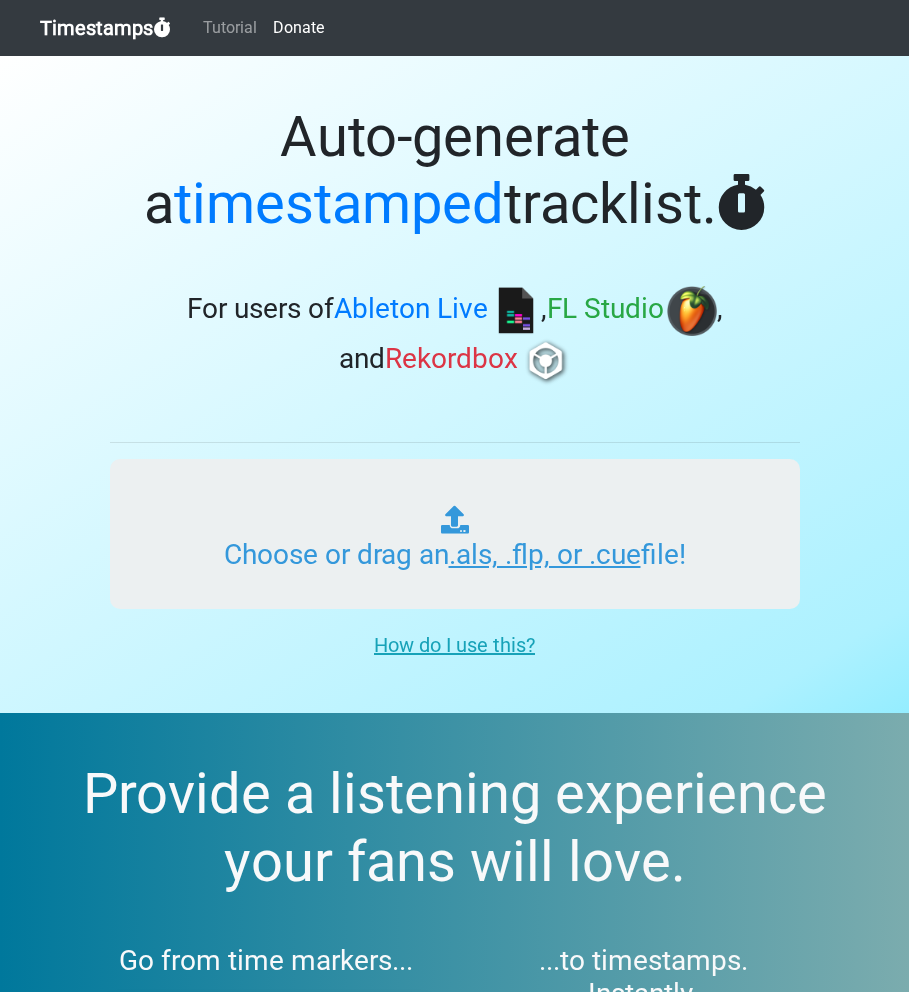 type on "C:\fakepath\ITM 290.als" 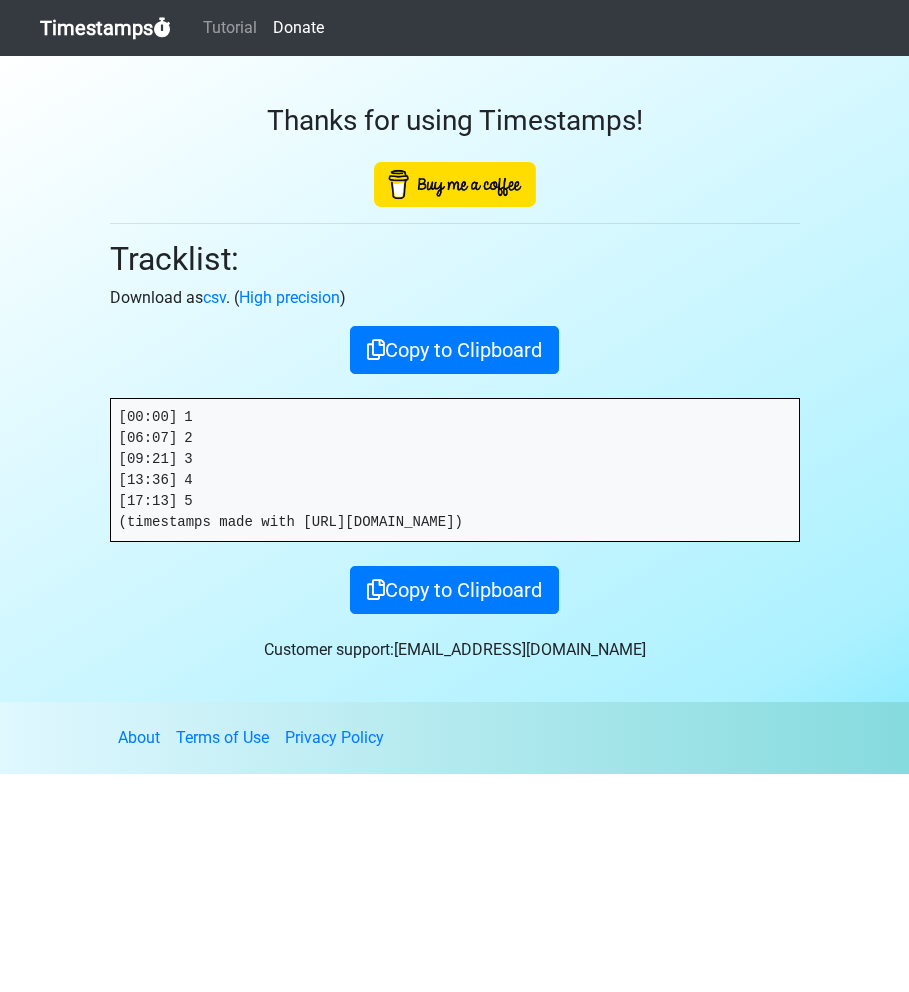 scroll, scrollTop: 0, scrollLeft: 0, axis: both 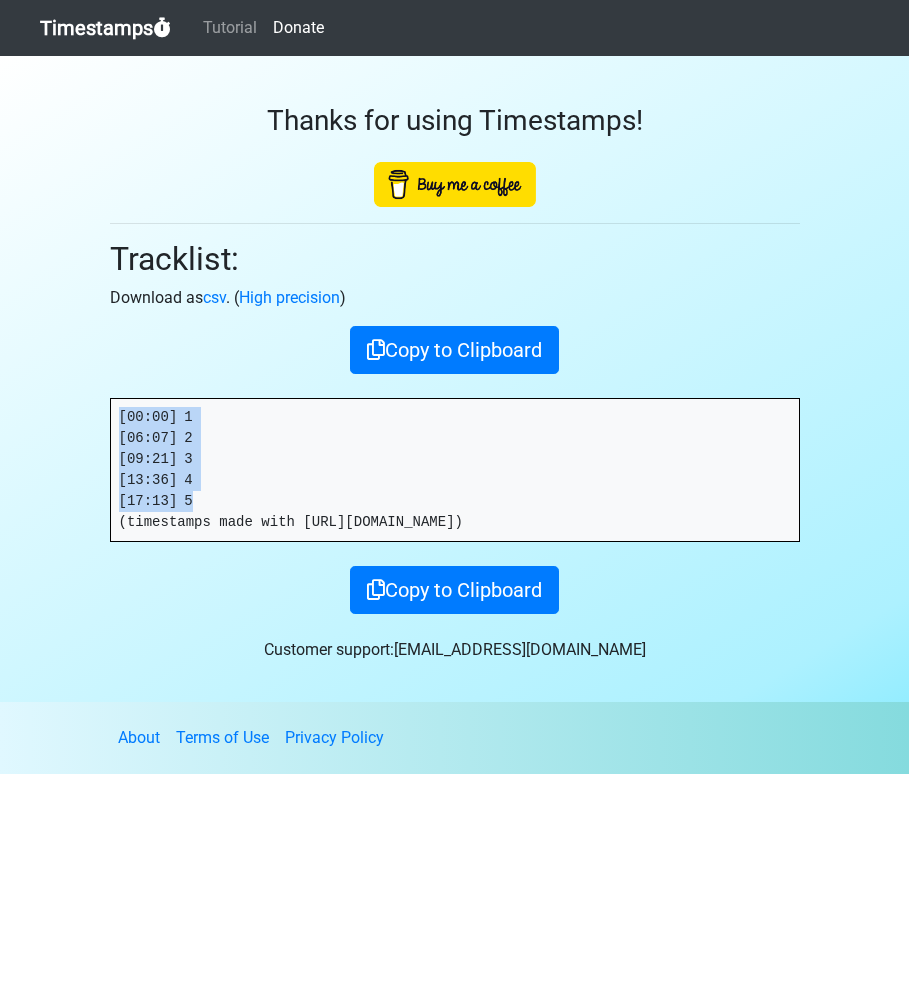 drag, startPoint x: 236, startPoint y: 496, endPoint x: 91, endPoint y: 422, distance: 162.79128 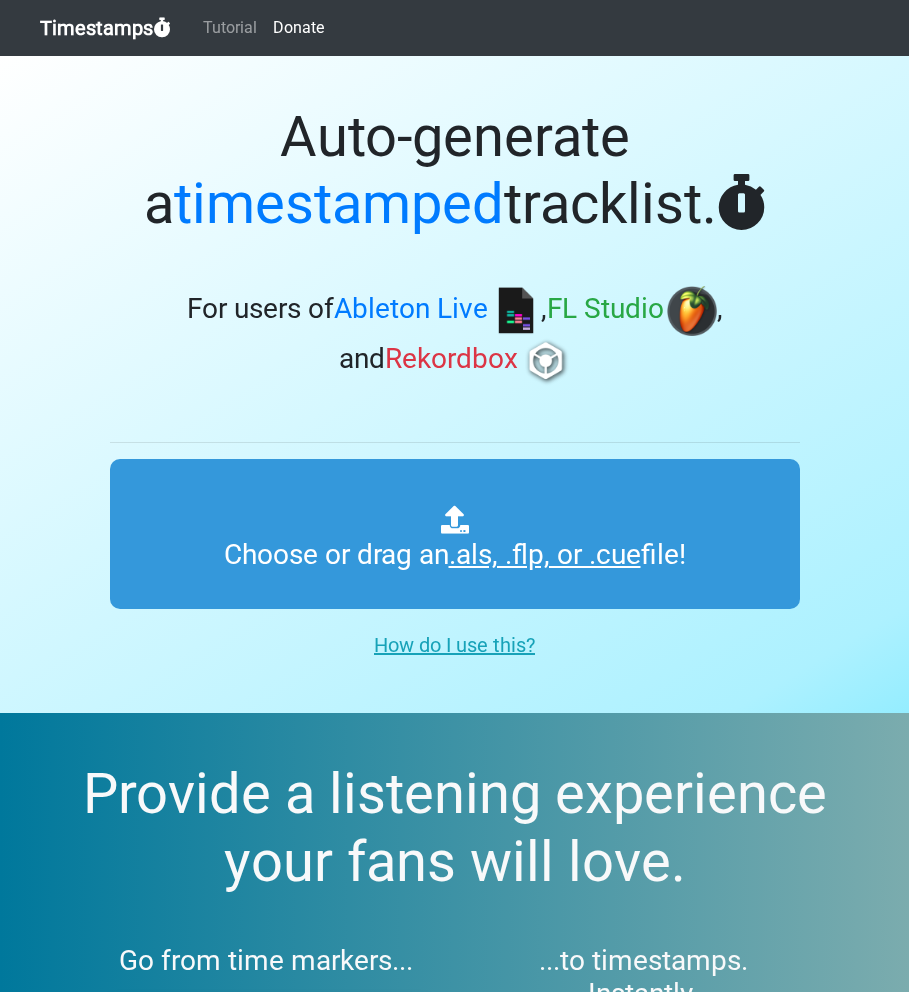 scroll, scrollTop: 0, scrollLeft: 0, axis: both 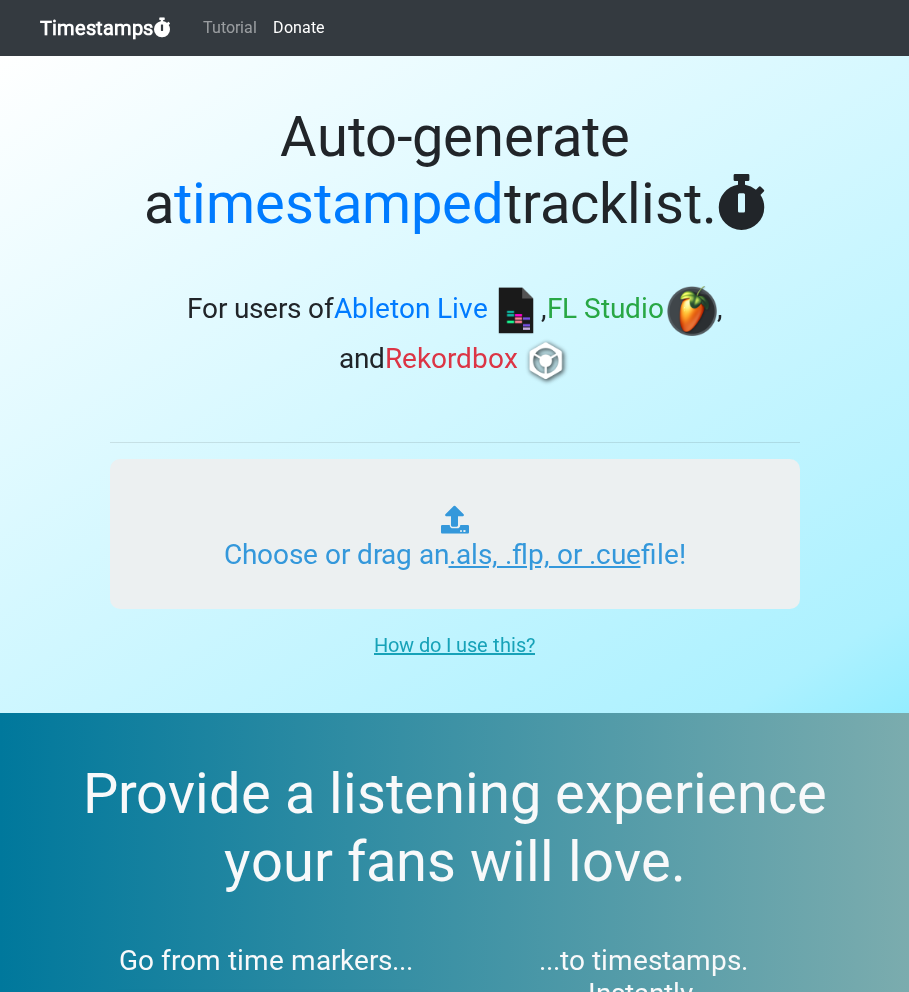type on "C:\fakepath\ITM 291.als" 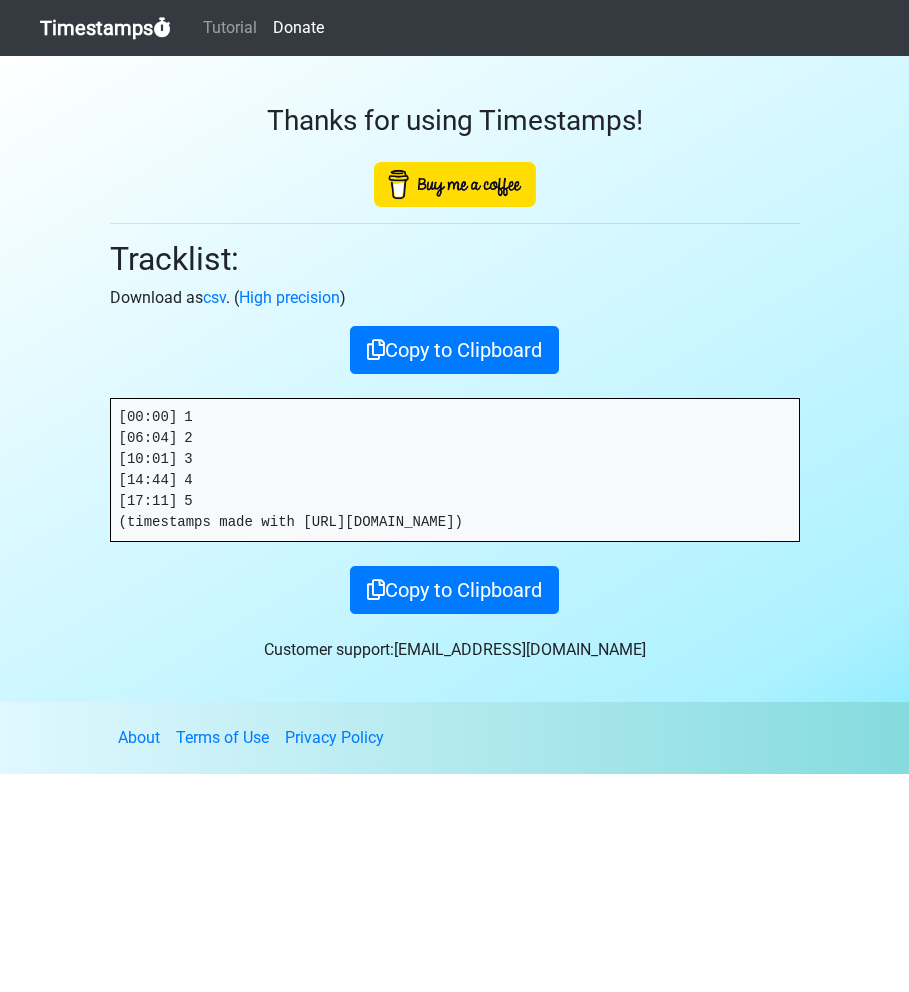 scroll, scrollTop: 0, scrollLeft: 0, axis: both 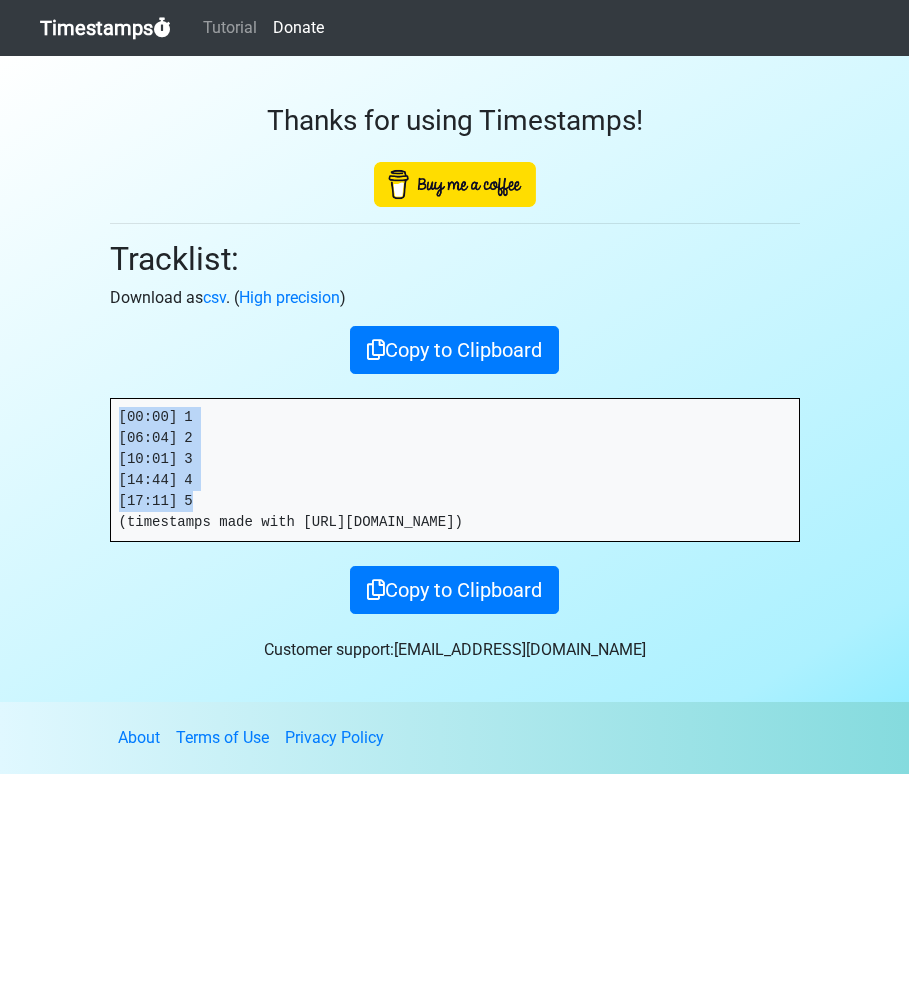 drag, startPoint x: 203, startPoint y: 498, endPoint x: 92, endPoint y: 390, distance: 154.87091 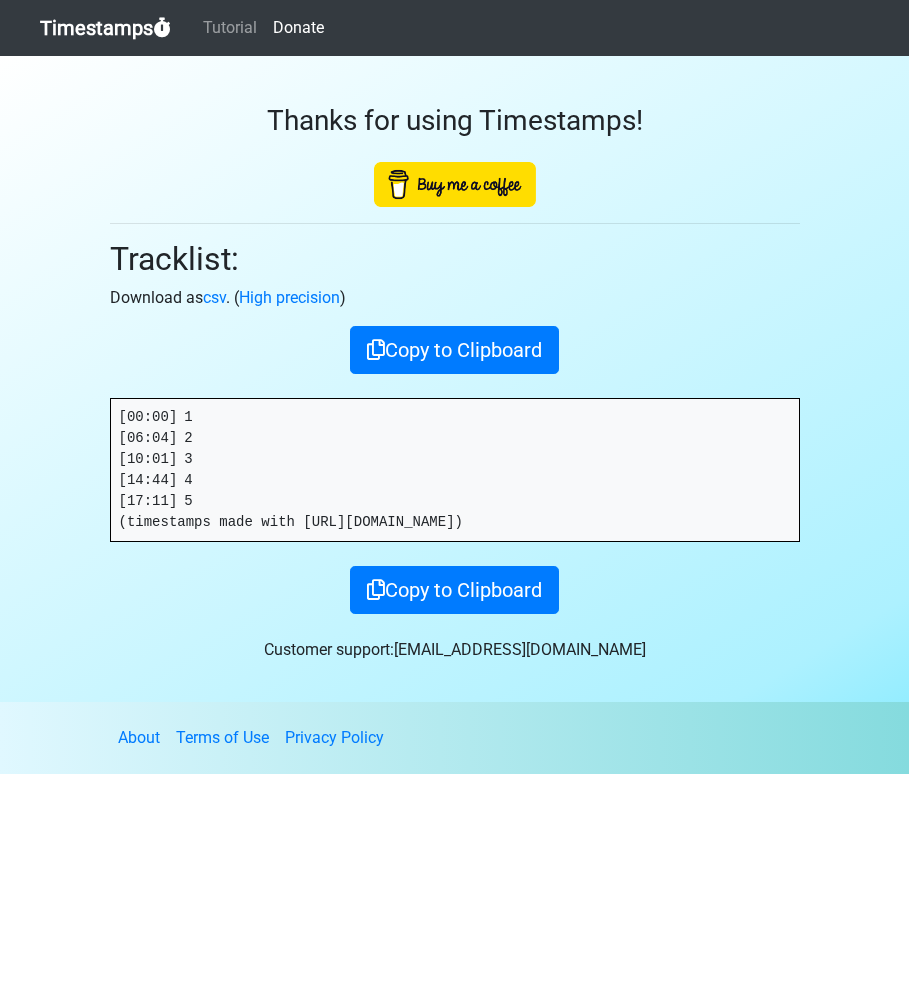 click on "Timestamps
Tutorial
Donate" at bounding box center (454, 28) 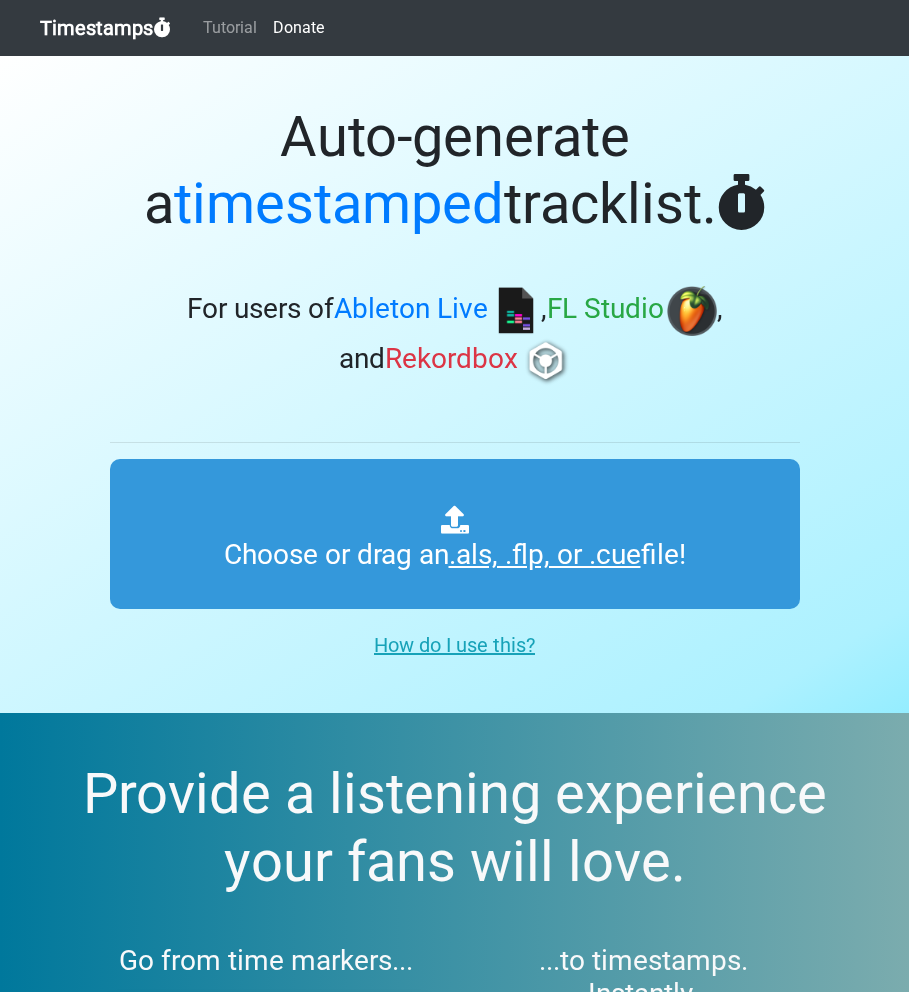 scroll, scrollTop: 0, scrollLeft: 0, axis: both 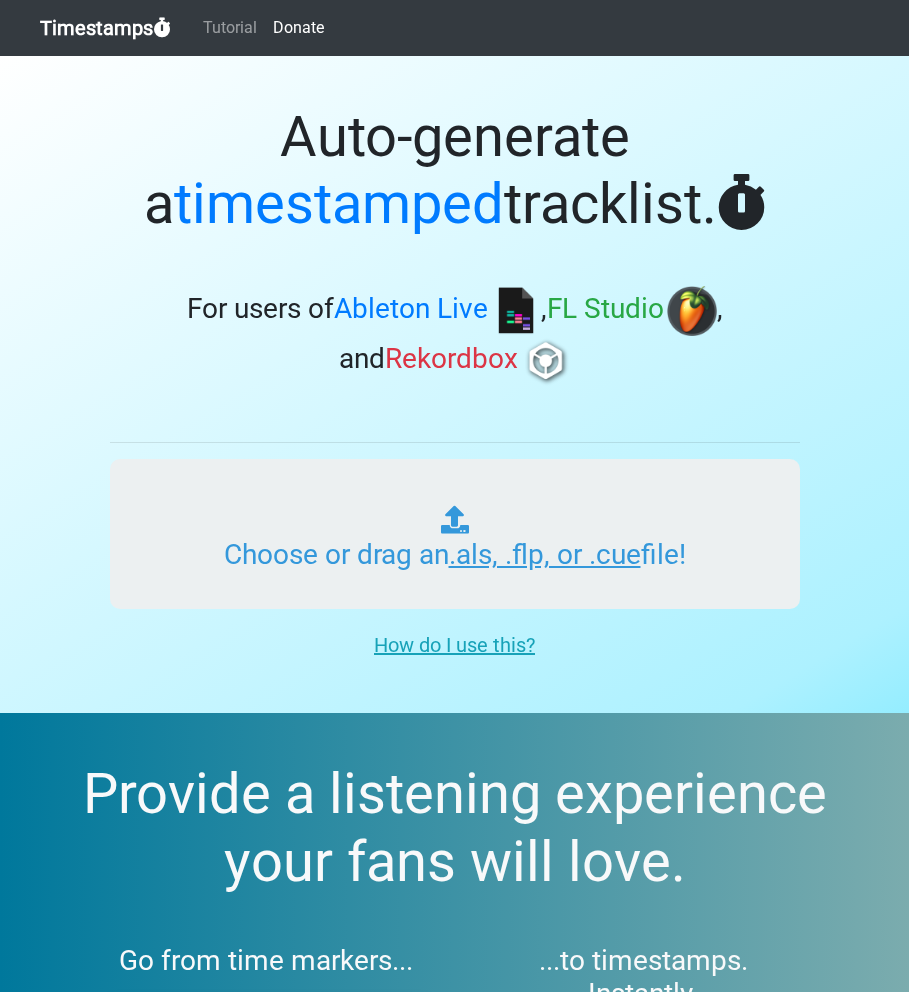 type on "C:\fakepath\ITM 292.als" 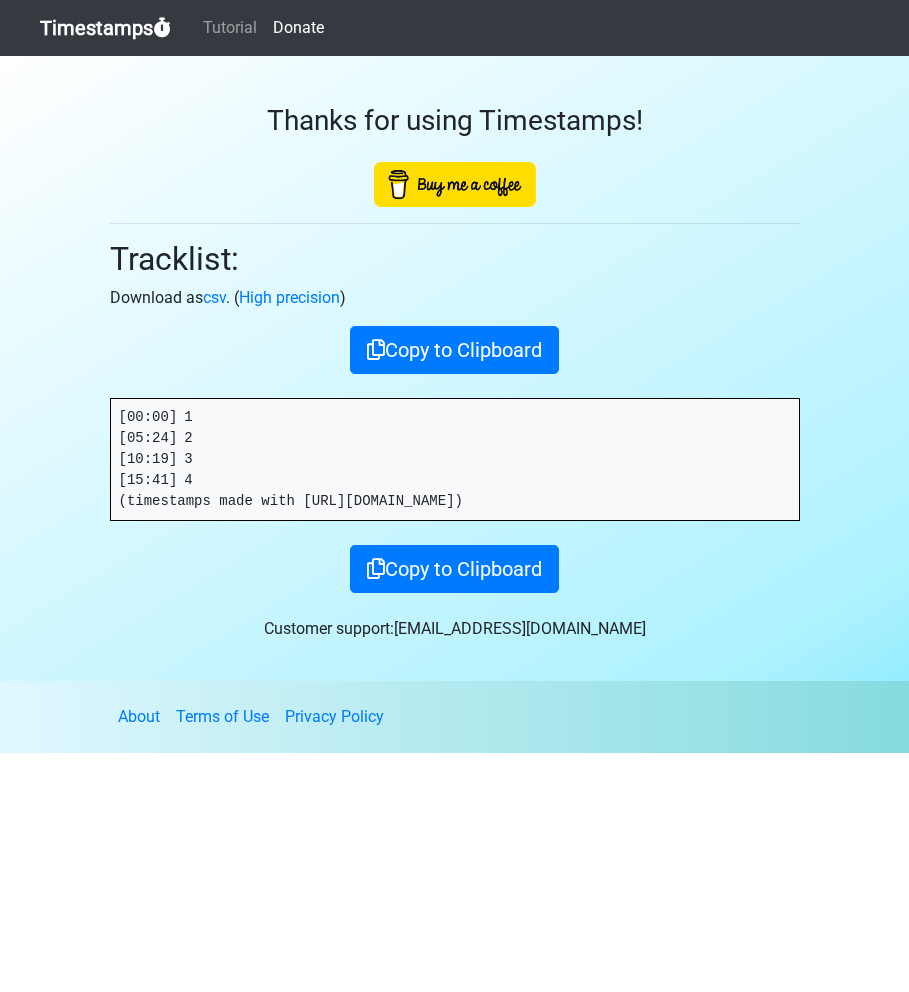 scroll, scrollTop: 0, scrollLeft: 0, axis: both 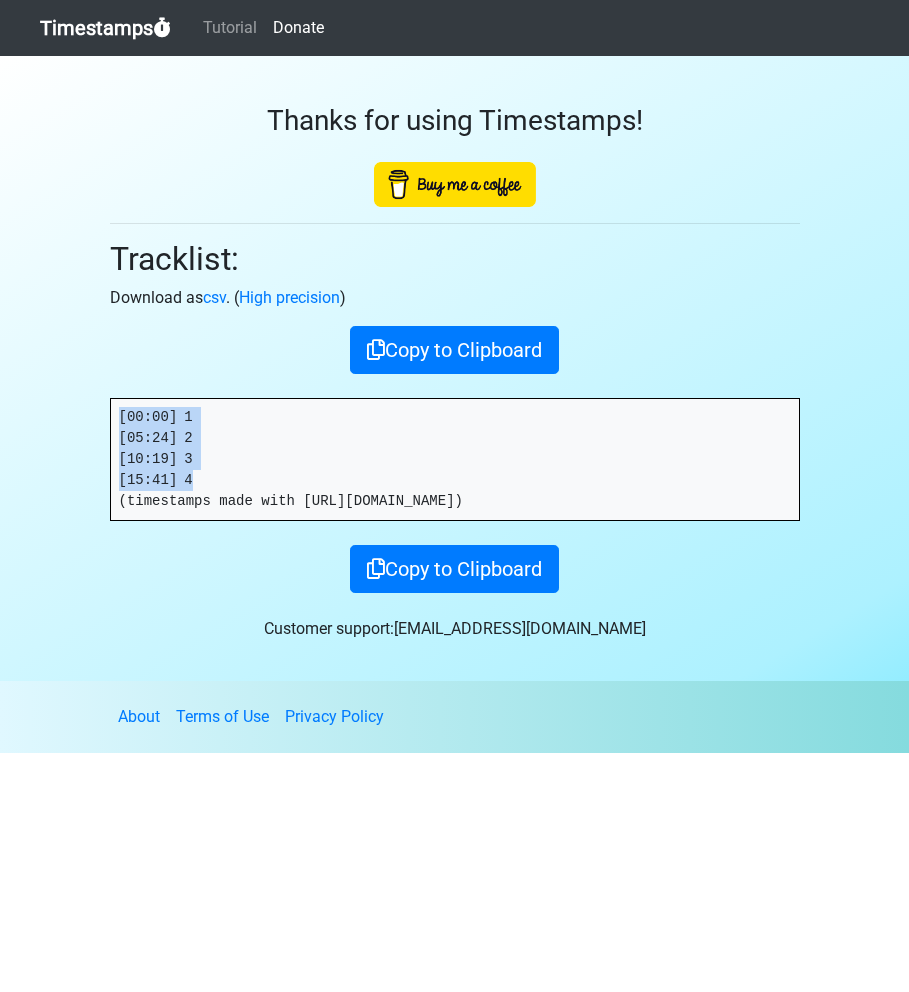 drag, startPoint x: 209, startPoint y: 478, endPoint x: 92, endPoint y: 402, distance: 139.51703 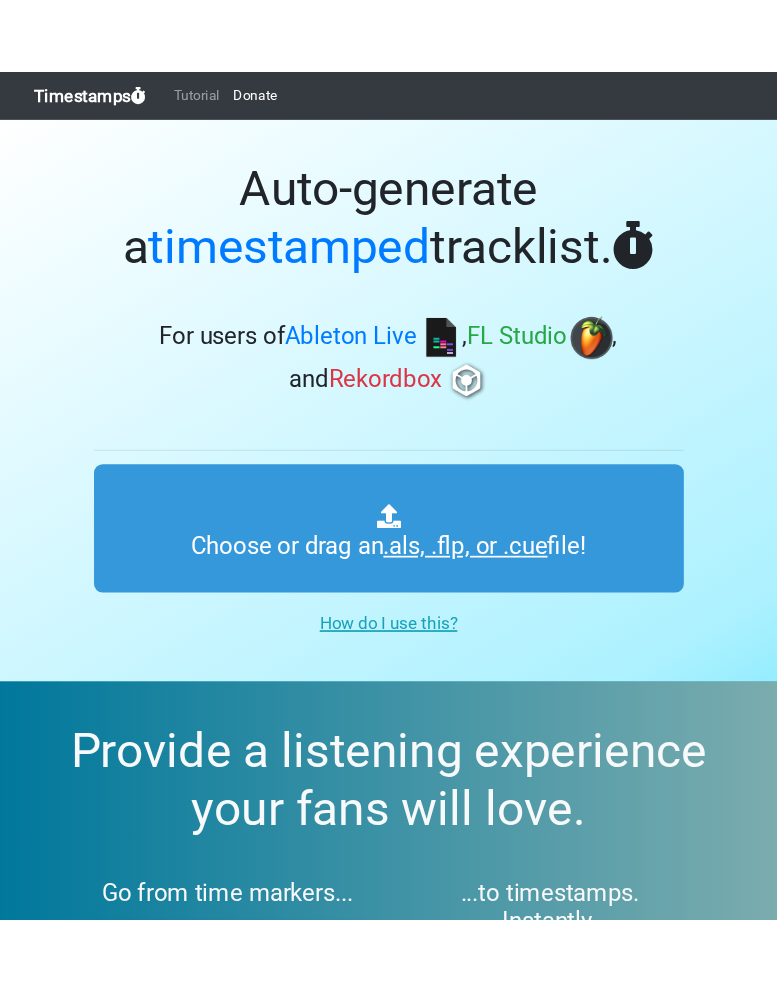 scroll, scrollTop: 0, scrollLeft: 0, axis: both 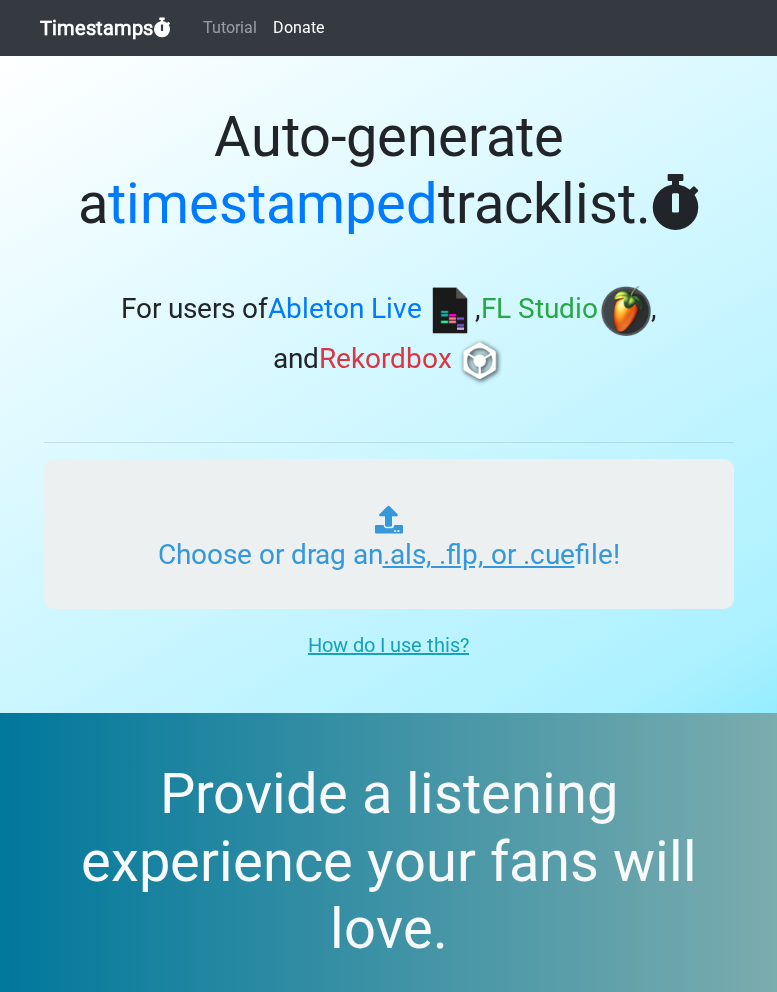 type on "C:\fakepath\ITM #314 - good.als" 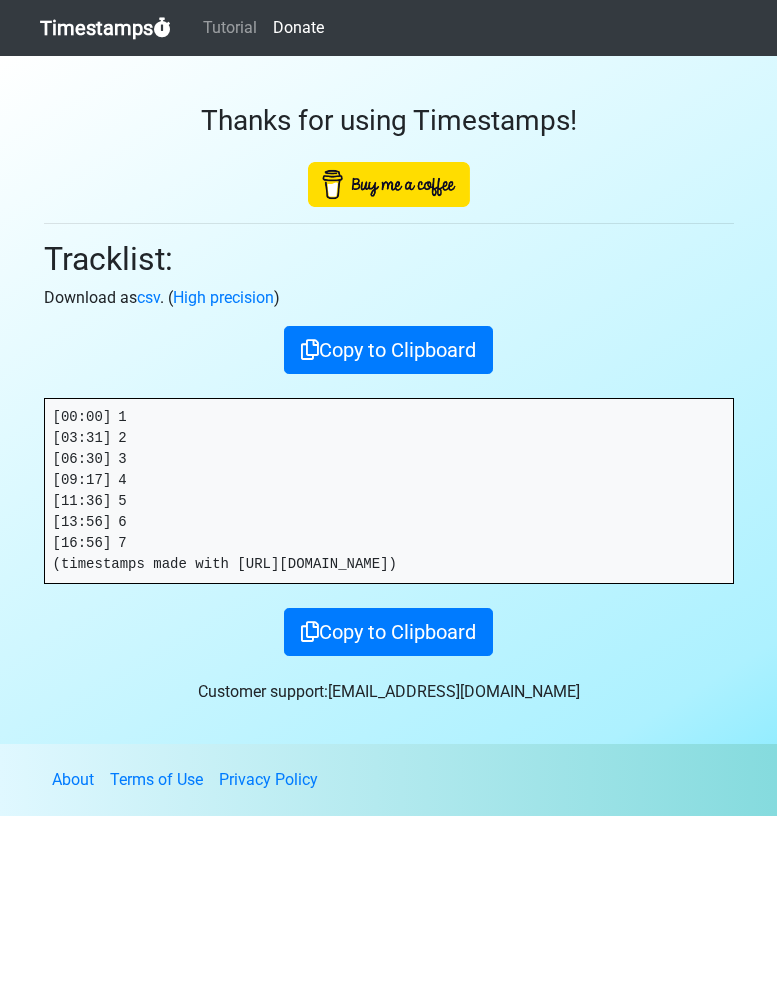 scroll, scrollTop: 0, scrollLeft: 0, axis: both 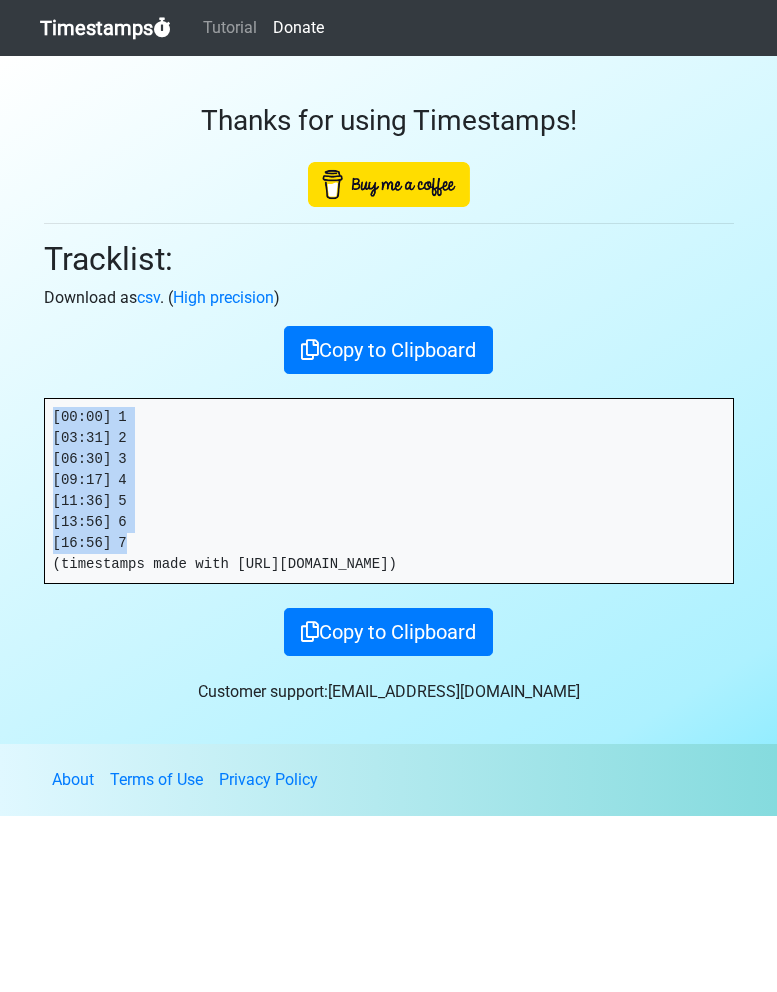 drag, startPoint x: 141, startPoint y: 543, endPoint x: 32, endPoint y: 395, distance: 183.80696 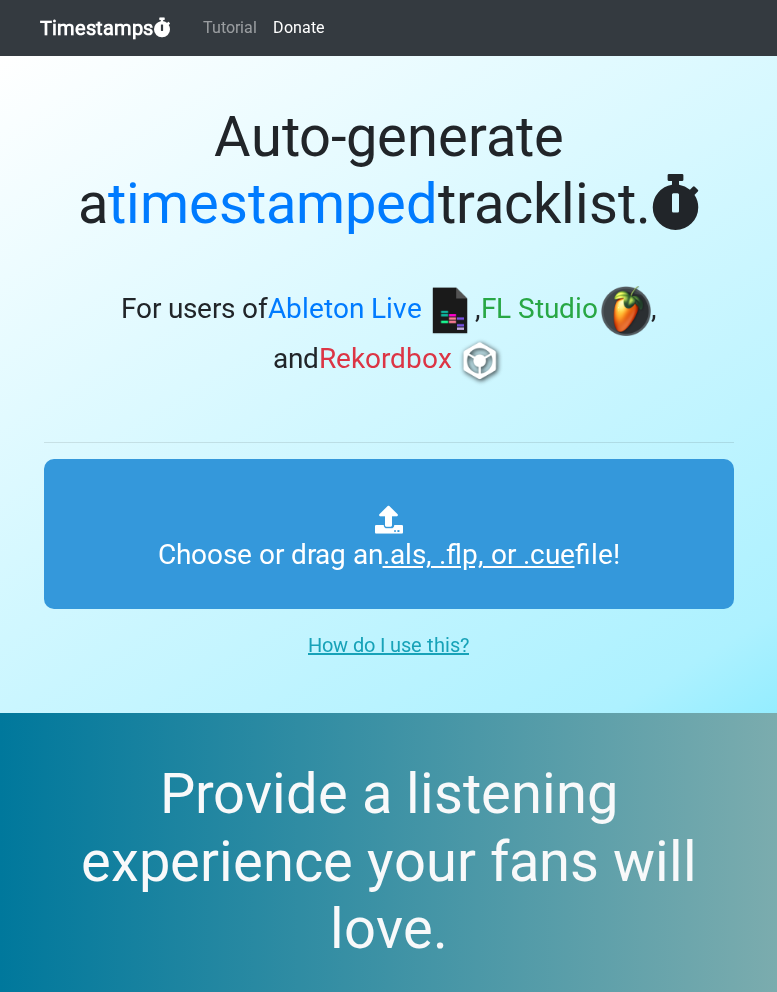 scroll, scrollTop: 0, scrollLeft: 0, axis: both 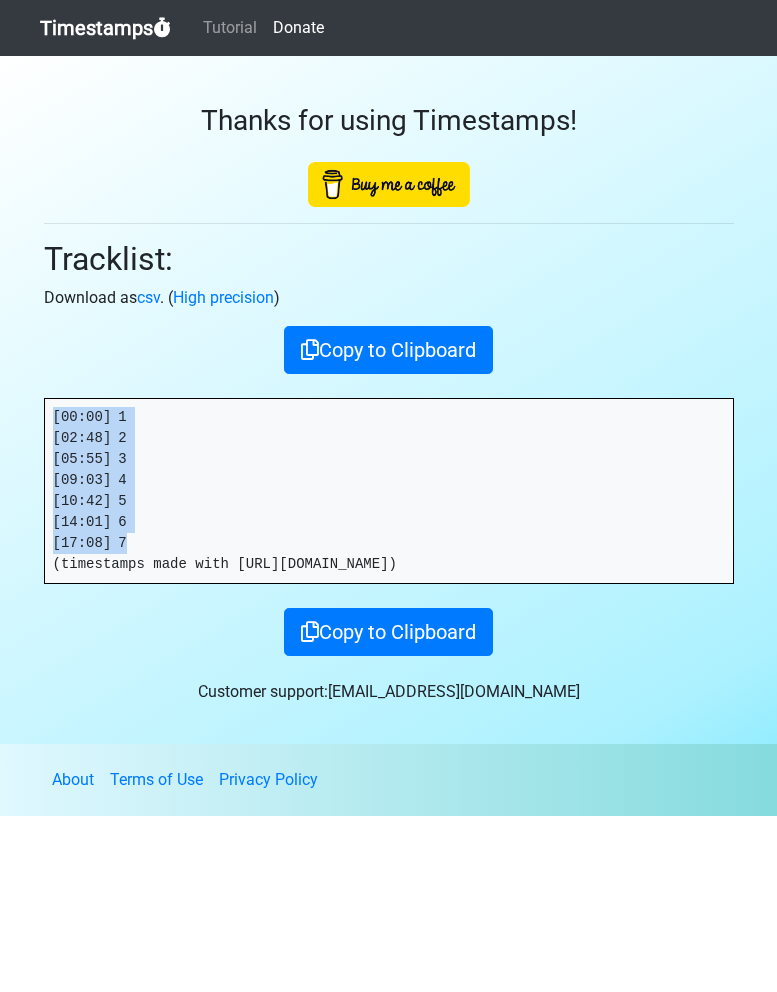 drag, startPoint x: 153, startPoint y: 539, endPoint x: 48, endPoint y: 408, distance: 167.88687 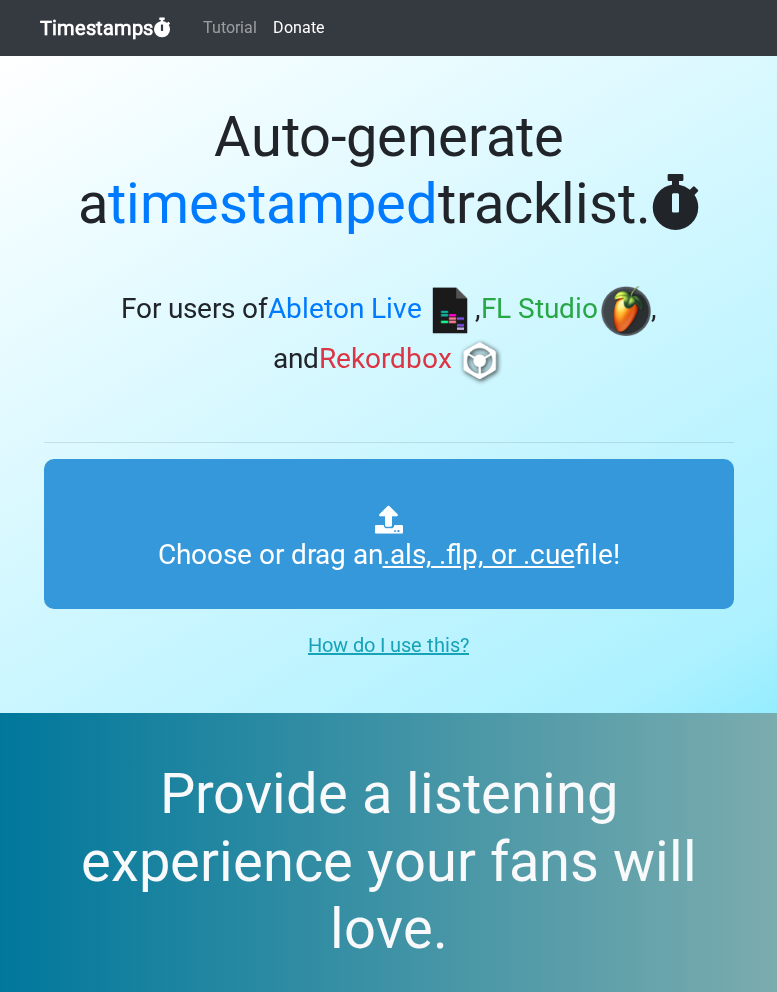 scroll, scrollTop: 0, scrollLeft: 0, axis: both 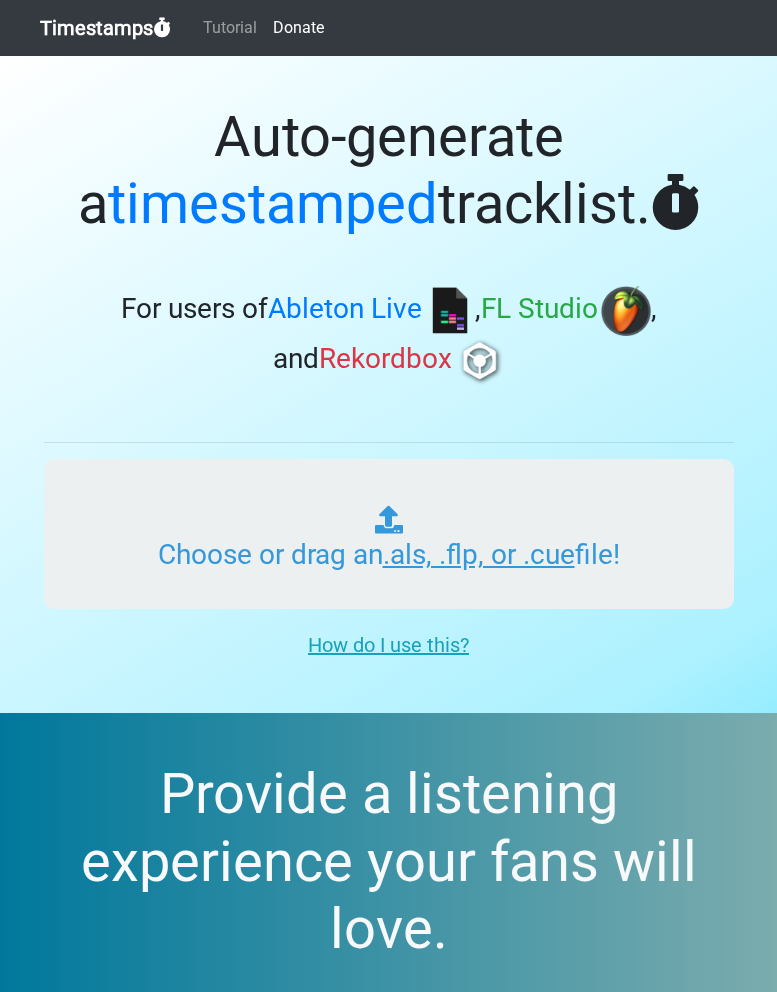 type on "C:\fakepath\ITM #316 - good.als" 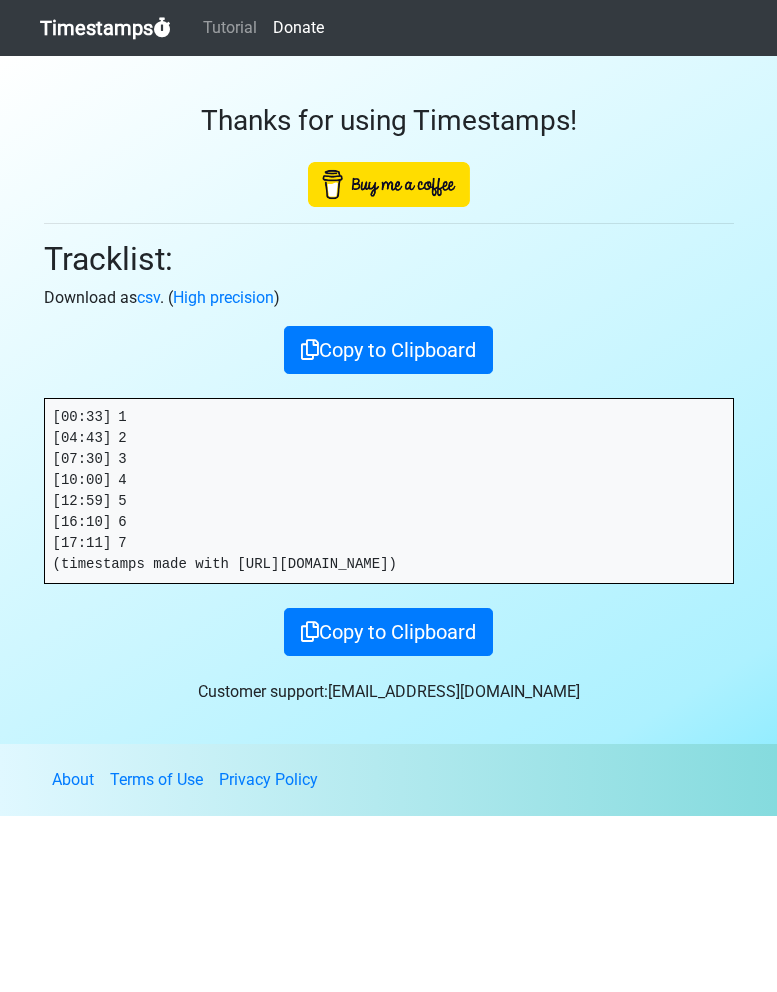 scroll, scrollTop: 0, scrollLeft: 0, axis: both 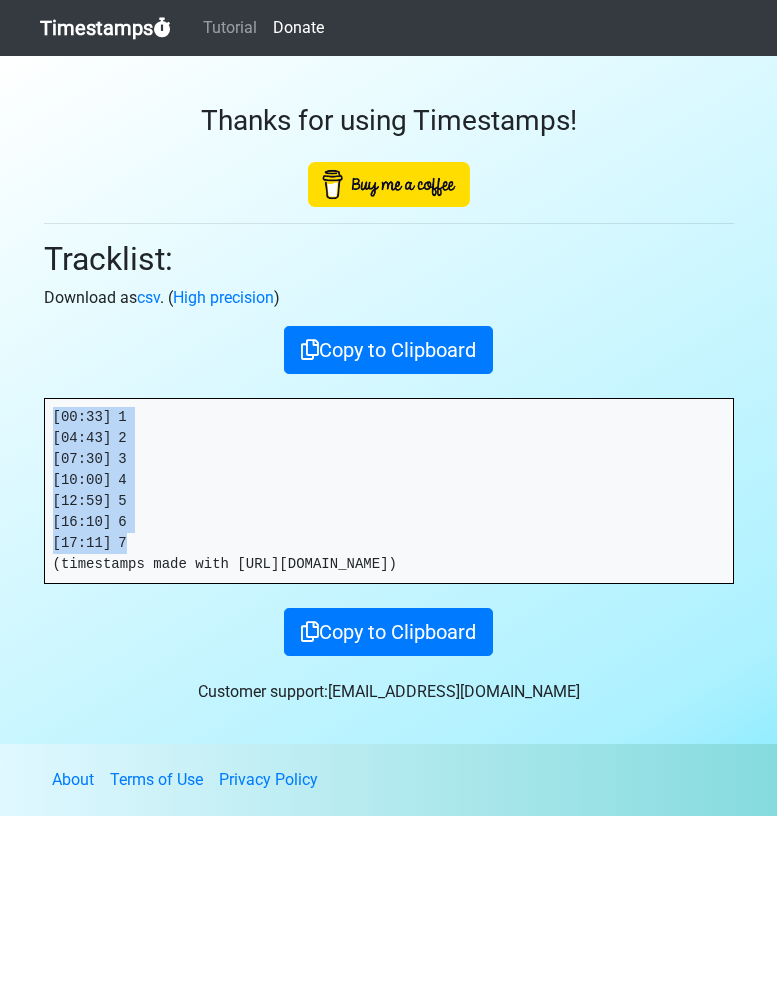 drag, startPoint x: 138, startPoint y: 540, endPoint x: 16, endPoint y: 394, distance: 190.26297 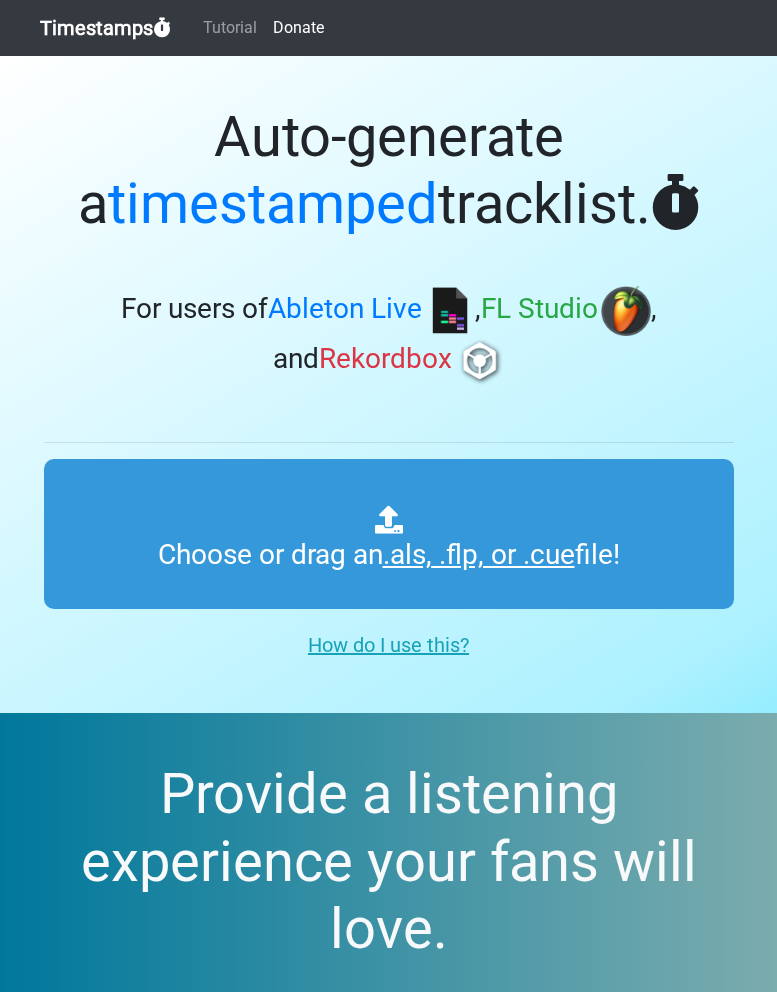 scroll, scrollTop: 0, scrollLeft: 0, axis: both 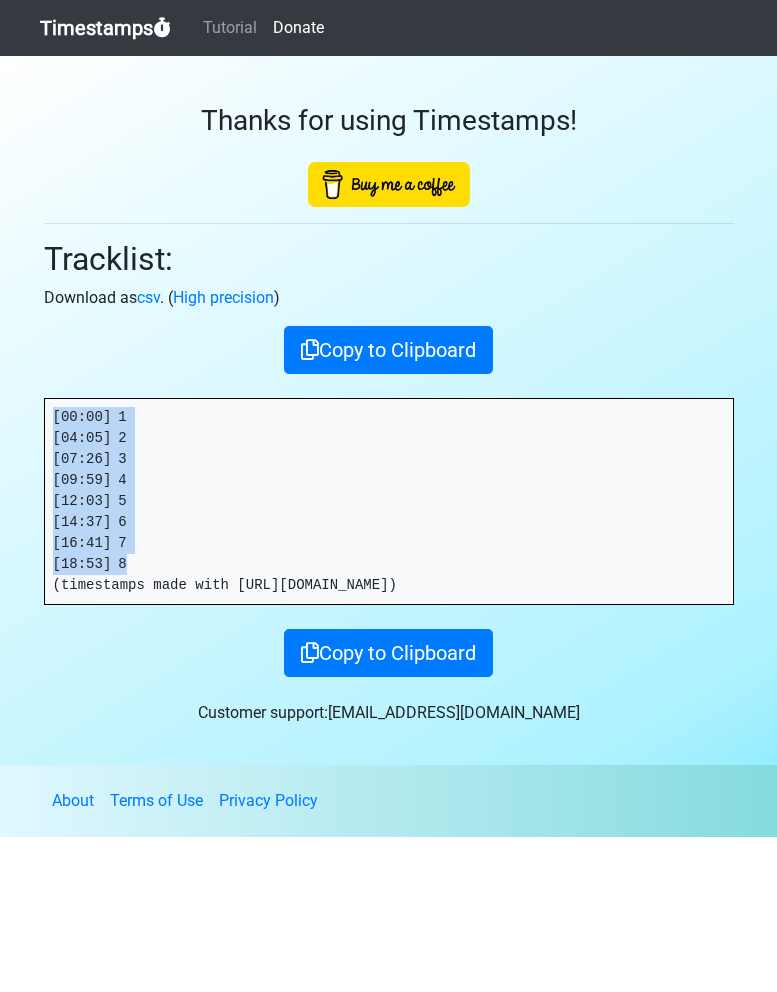 drag, startPoint x: 147, startPoint y: 561, endPoint x: 21, endPoint y: 413, distance: 194.37077 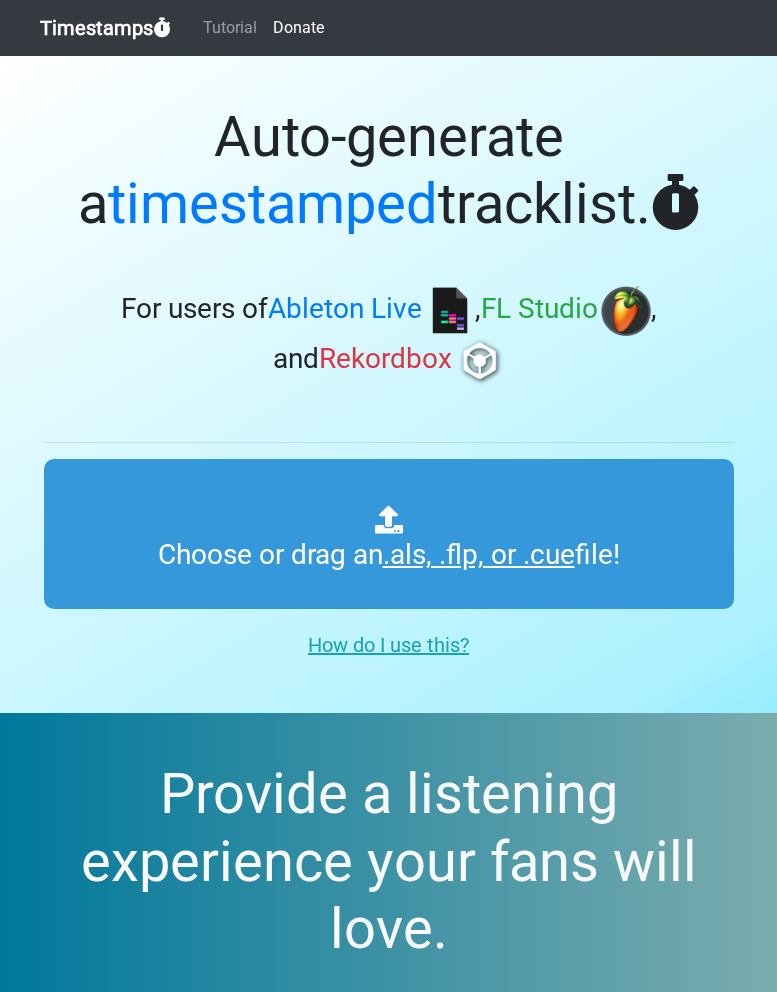 scroll, scrollTop: 0, scrollLeft: 0, axis: both 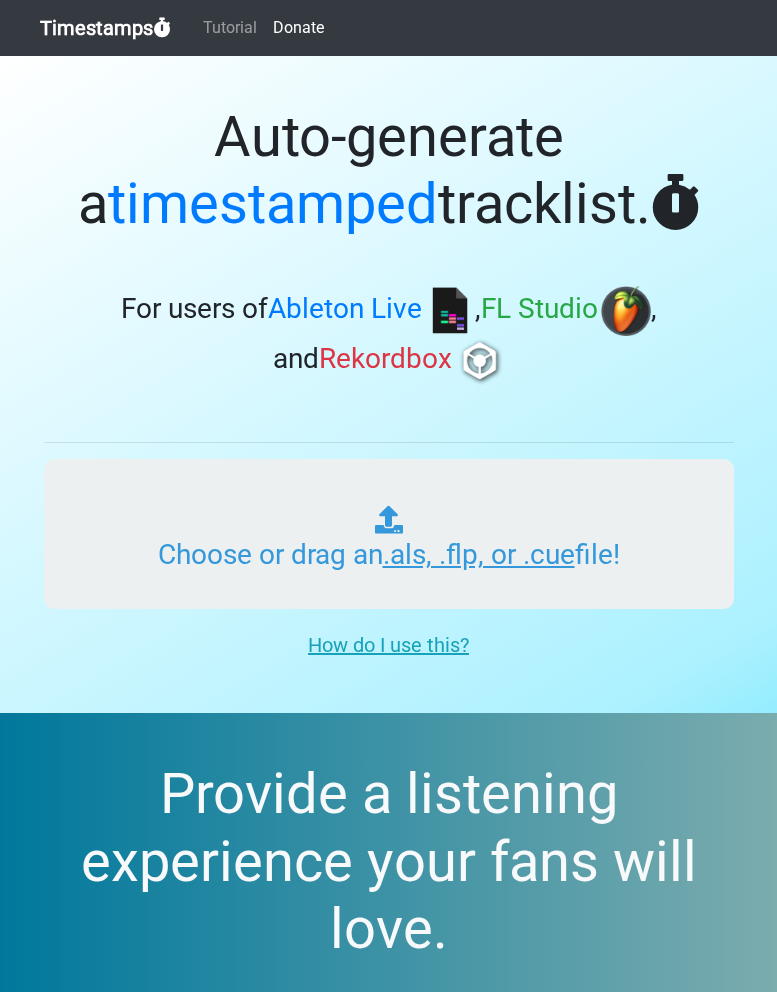 type on "C:\fakepath\ITM #318 - Good.als" 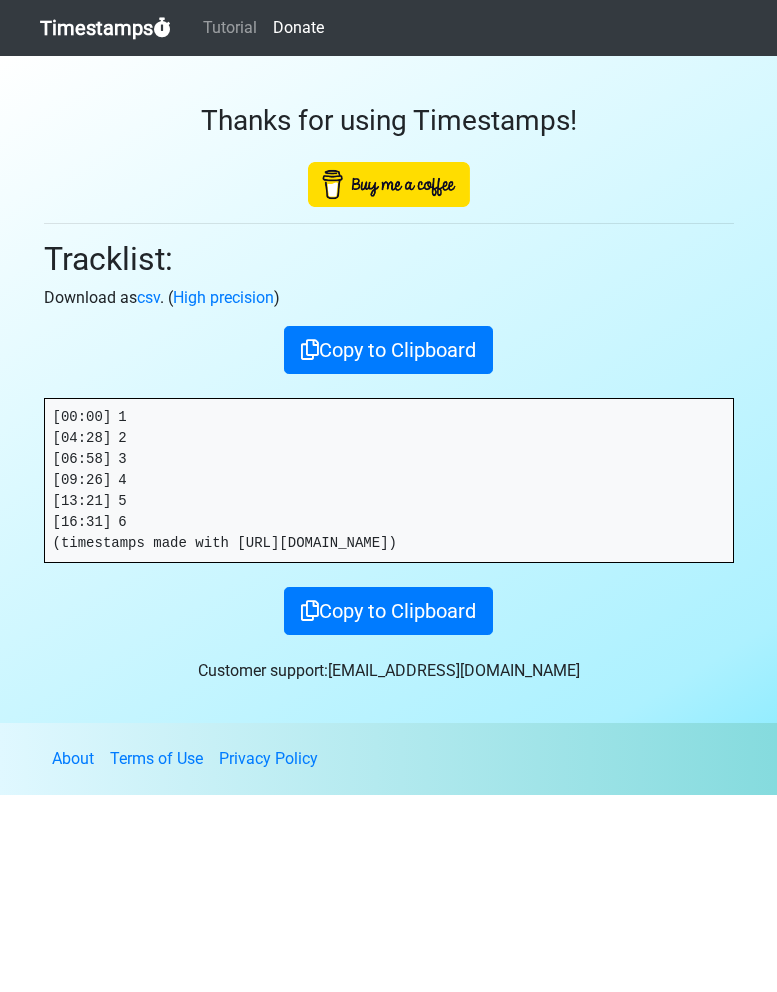scroll, scrollTop: 0, scrollLeft: 0, axis: both 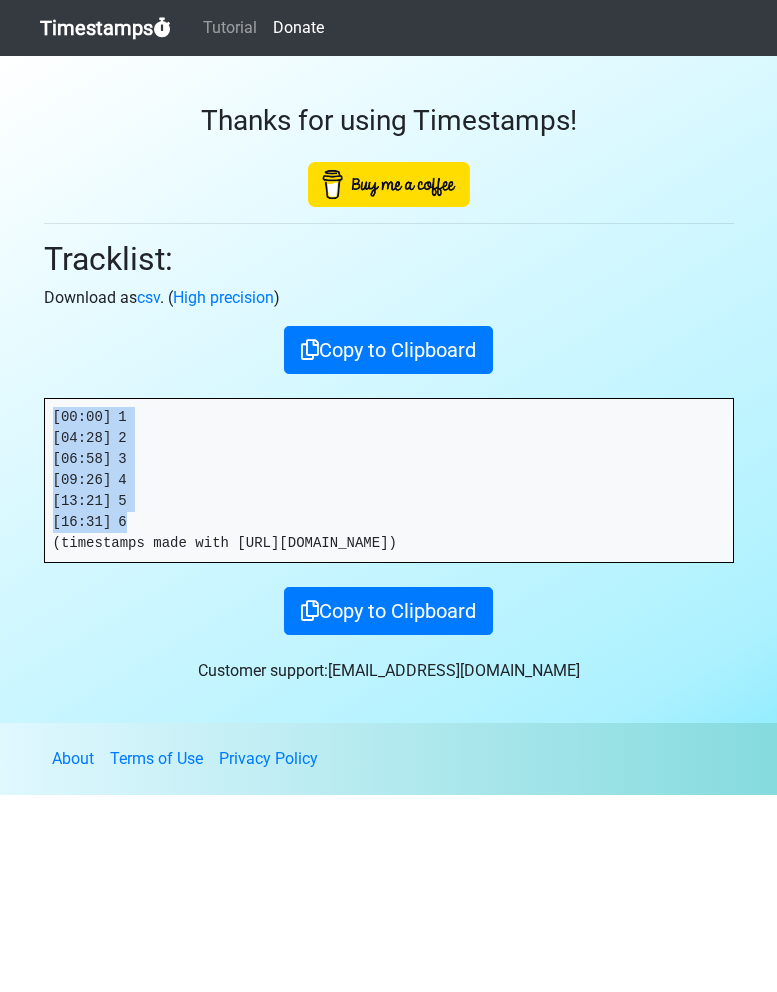 drag, startPoint x: 148, startPoint y: 518, endPoint x: 8, endPoint y: 407, distance: 178.66449 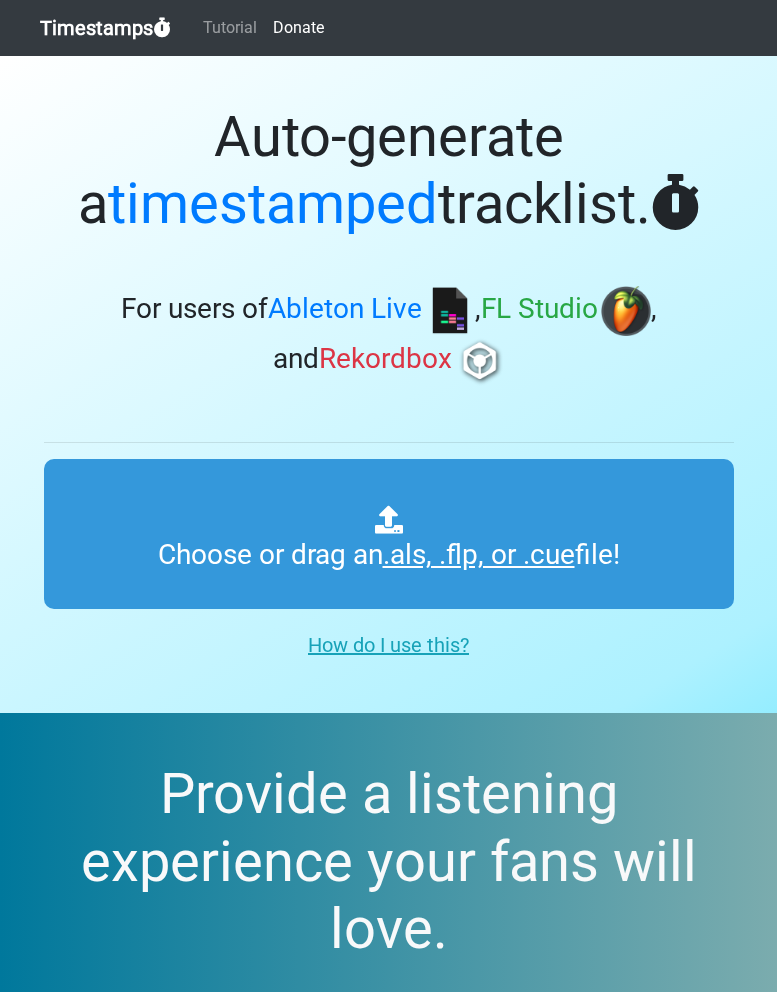scroll, scrollTop: 0, scrollLeft: 0, axis: both 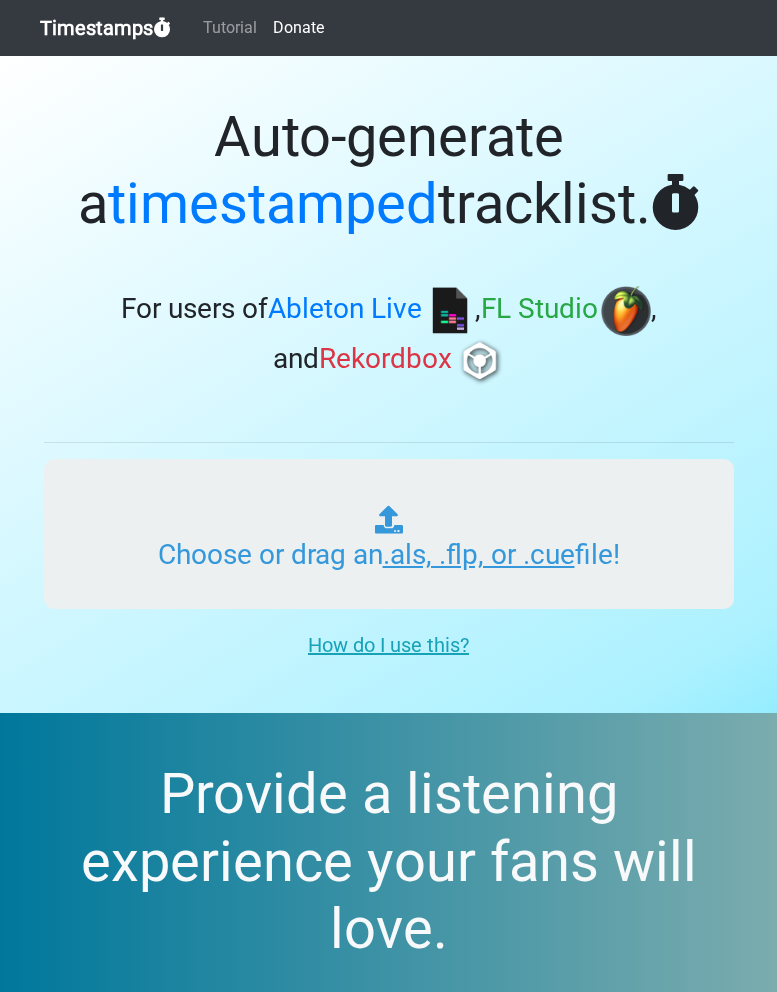 type on "C:\fakepath\ITM #319 - Good.als" 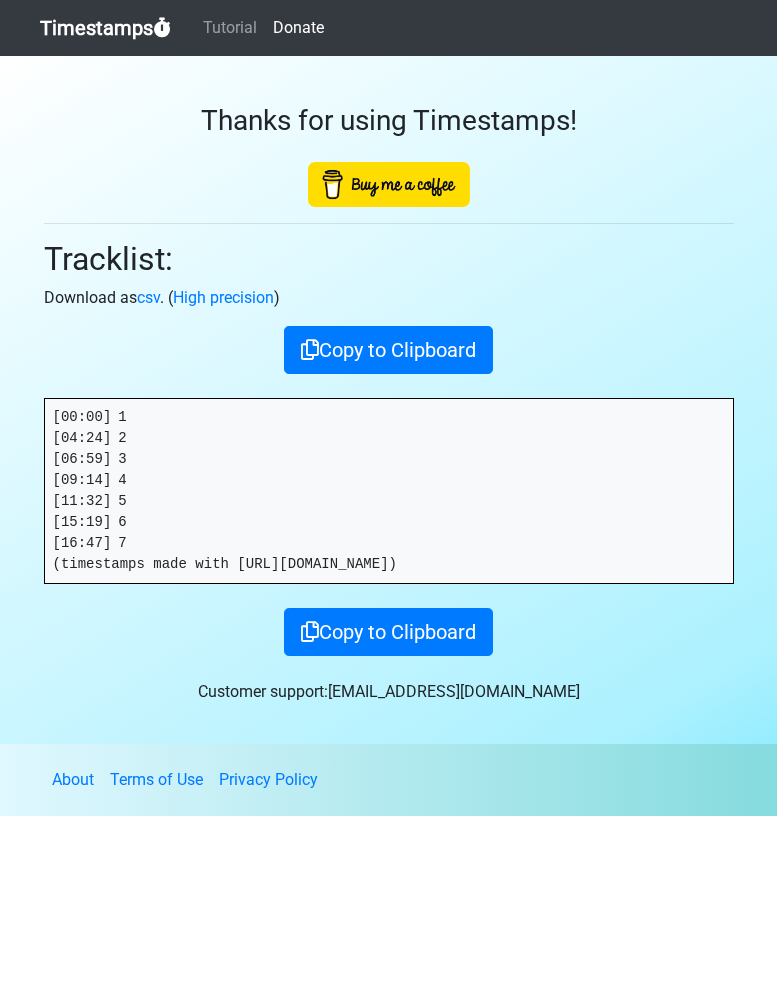 scroll, scrollTop: 0, scrollLeft: 0, axis: both 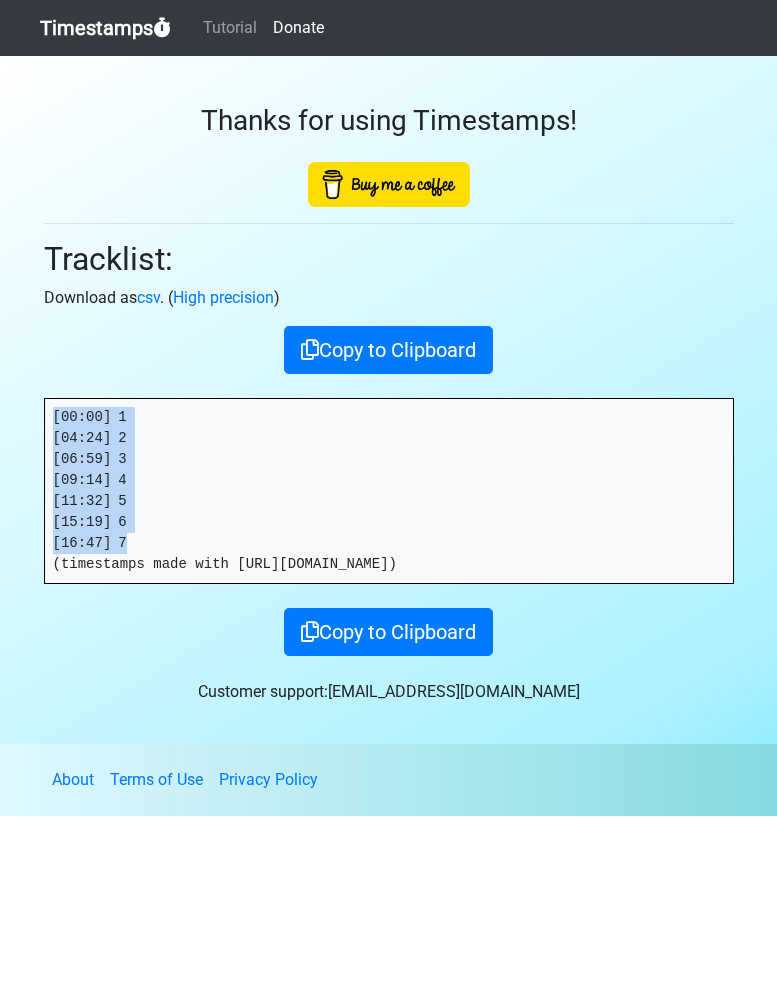drag, startPoint x: 136, startPoint y: 544, endPoint x: 13, endPoint y: 388, distance: 198.658 